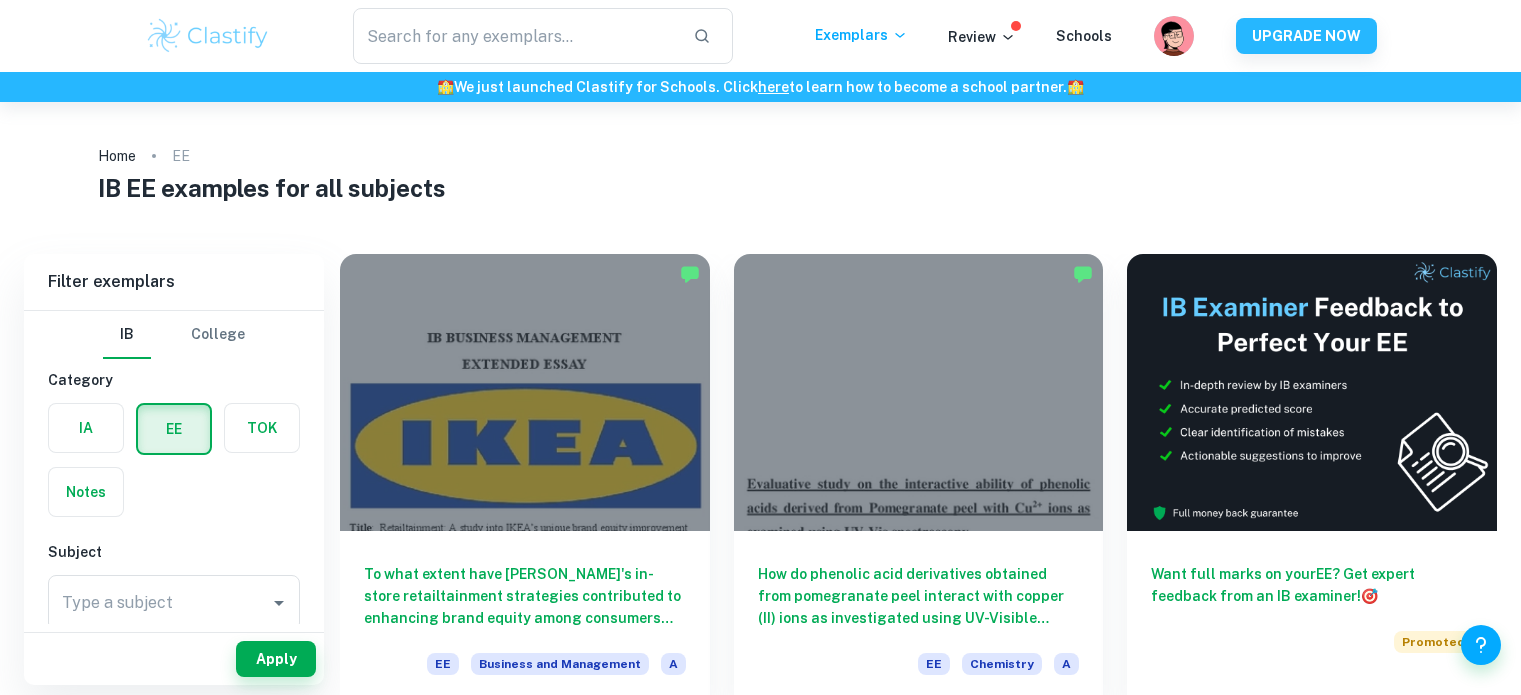 scroll, scrollTop: 200, scrollLeft: 0, axis: vertical 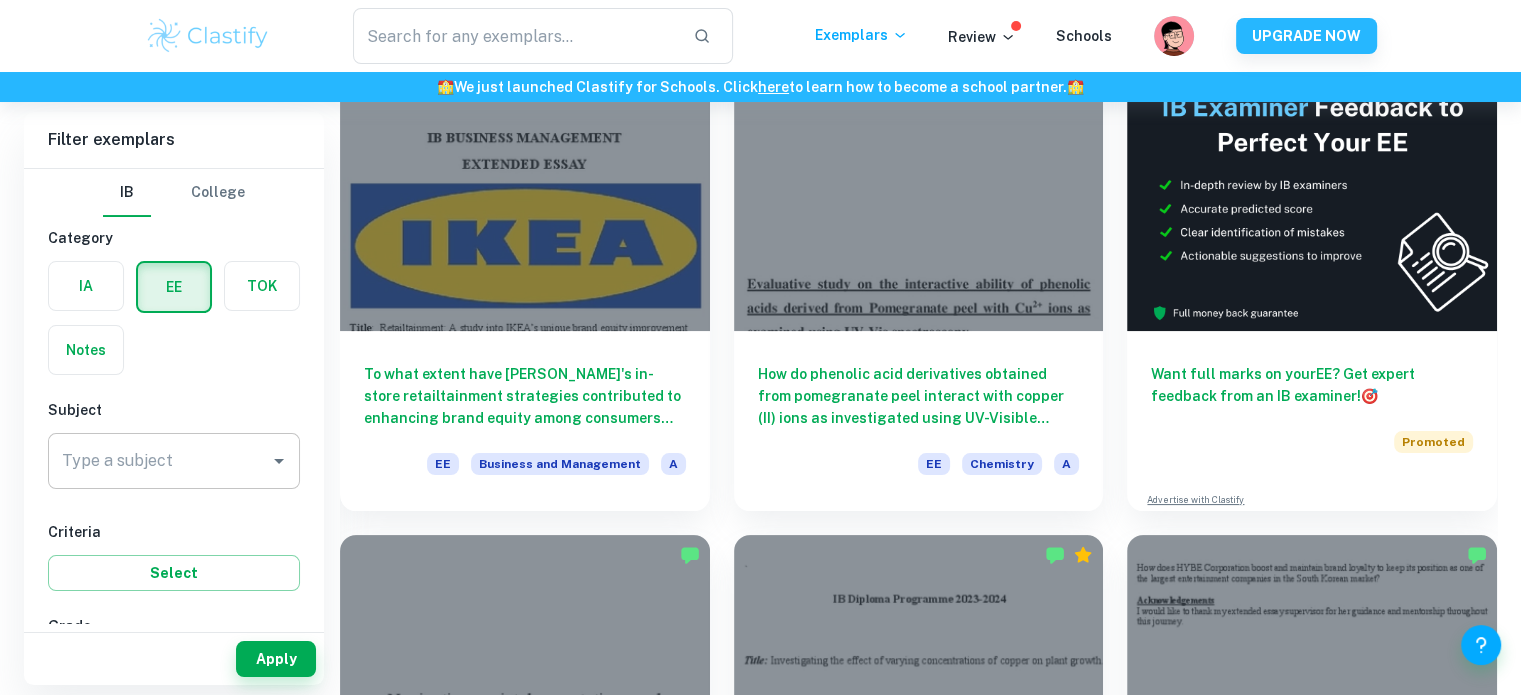 click on "Type a subject" at bounding box center (159, 461) 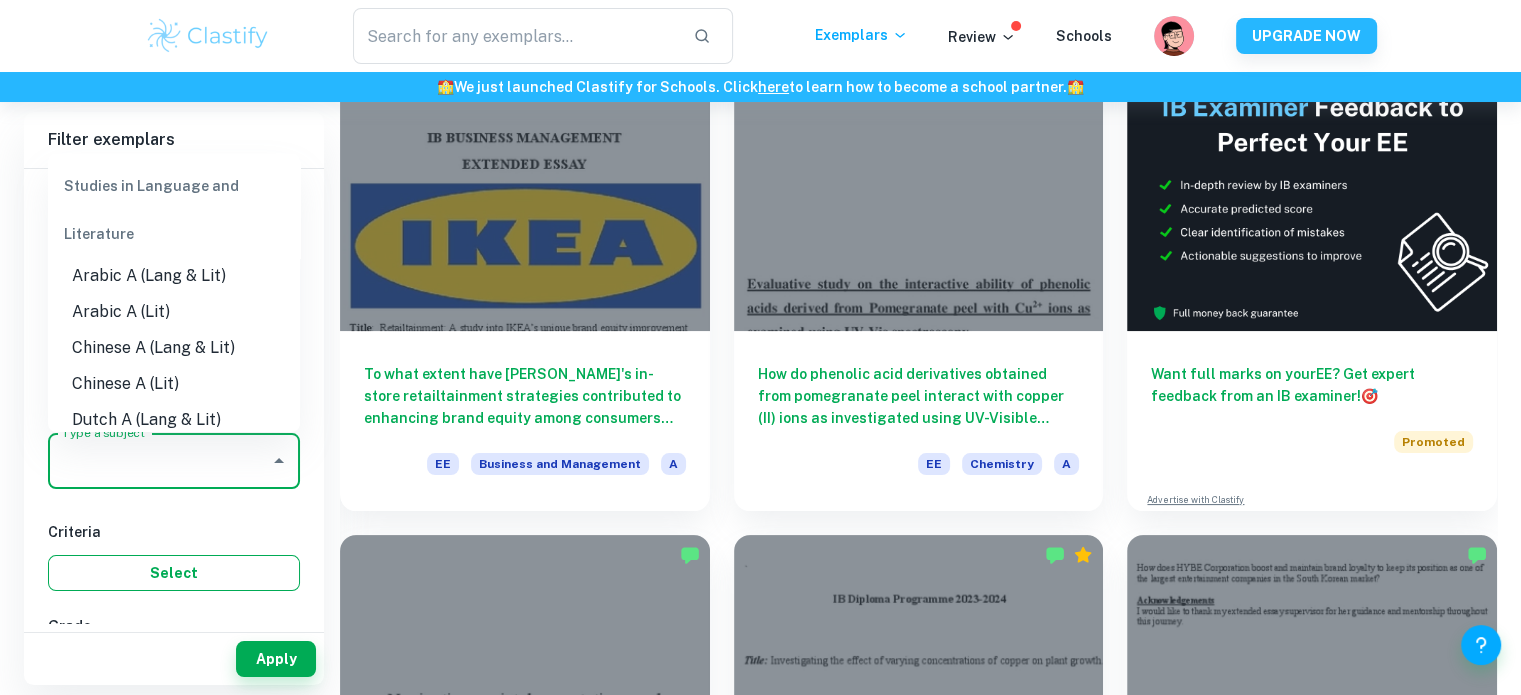 click on "Select" at bounding box center [174, 573] 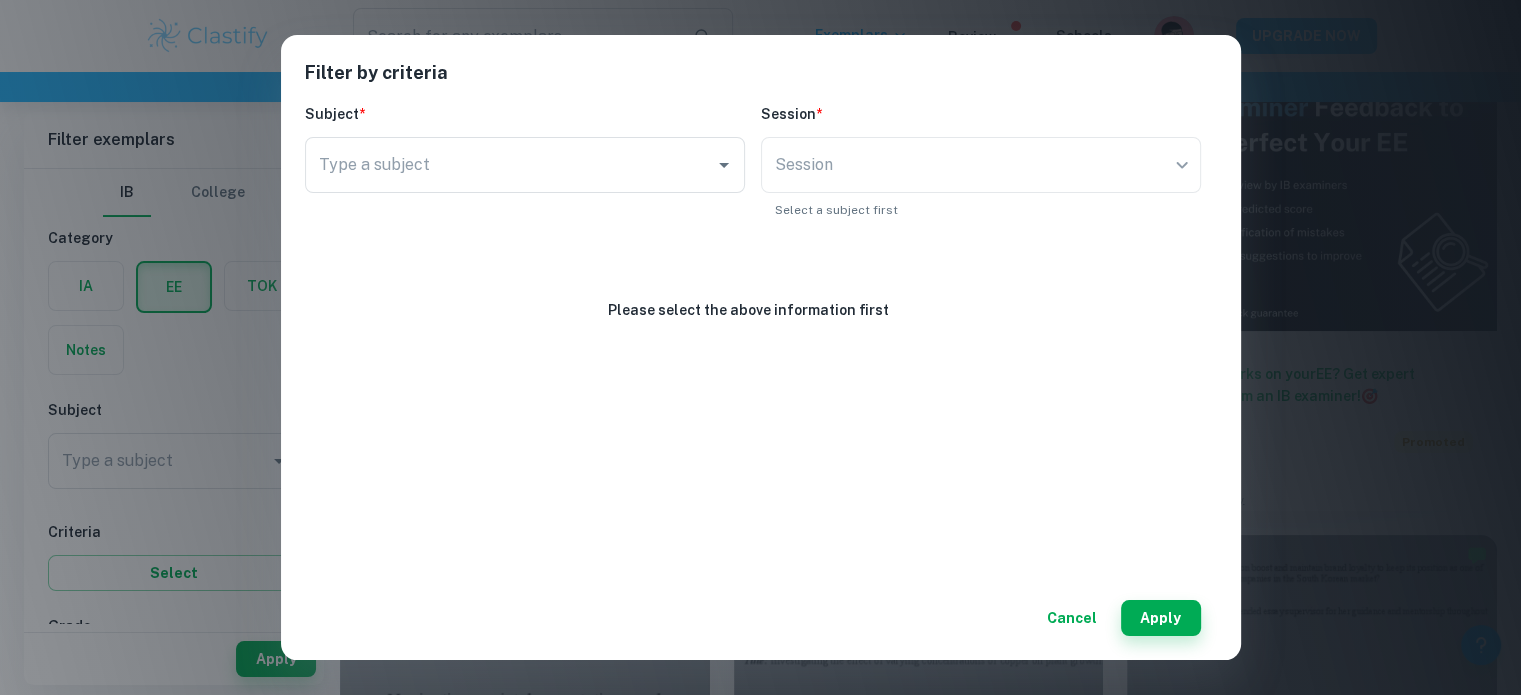 click on "Filter by criteria Subject  * Type a subject Type a subject Session  * Session ​ Session Select a subject first Please select the above information first Cancel Apply" at bounding box center (760, 347) 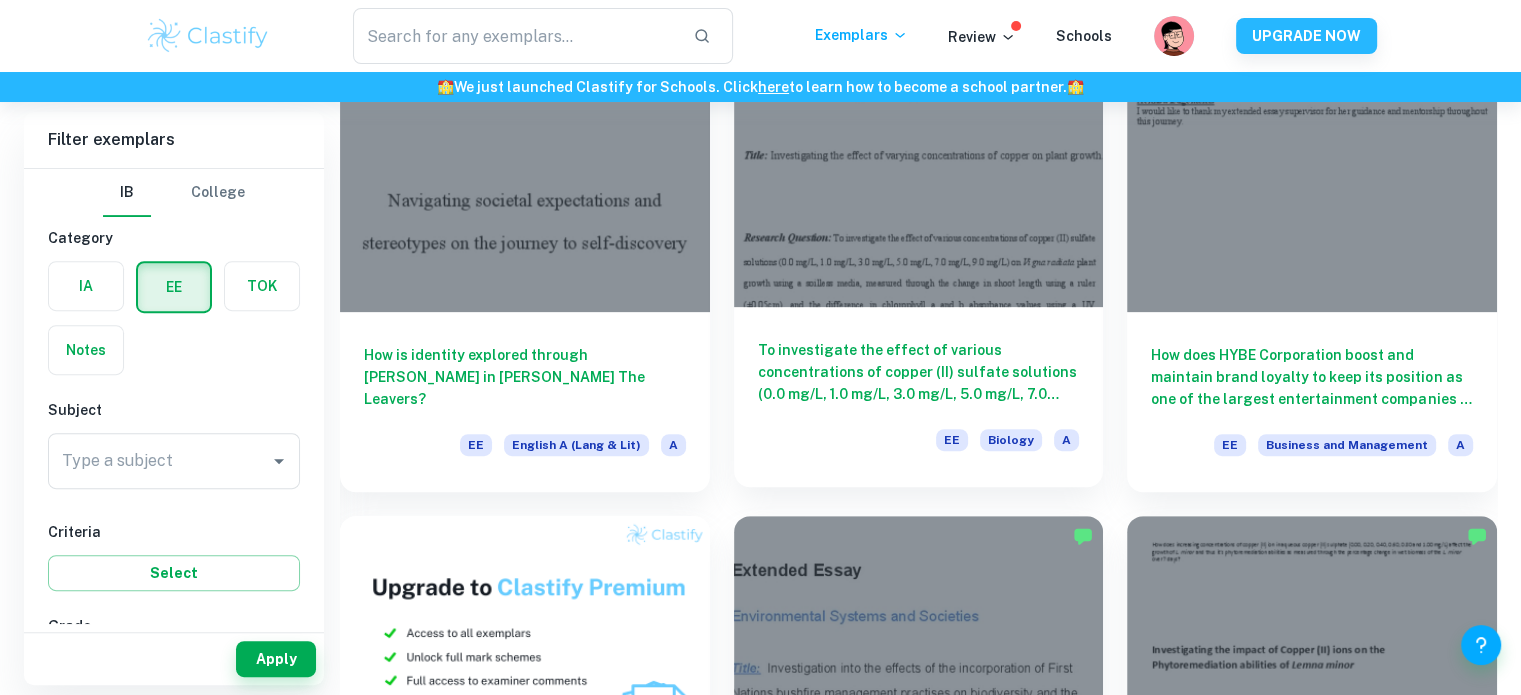 scroll, scrollTop: 1500, scrollLeft: 0, axis: vertical 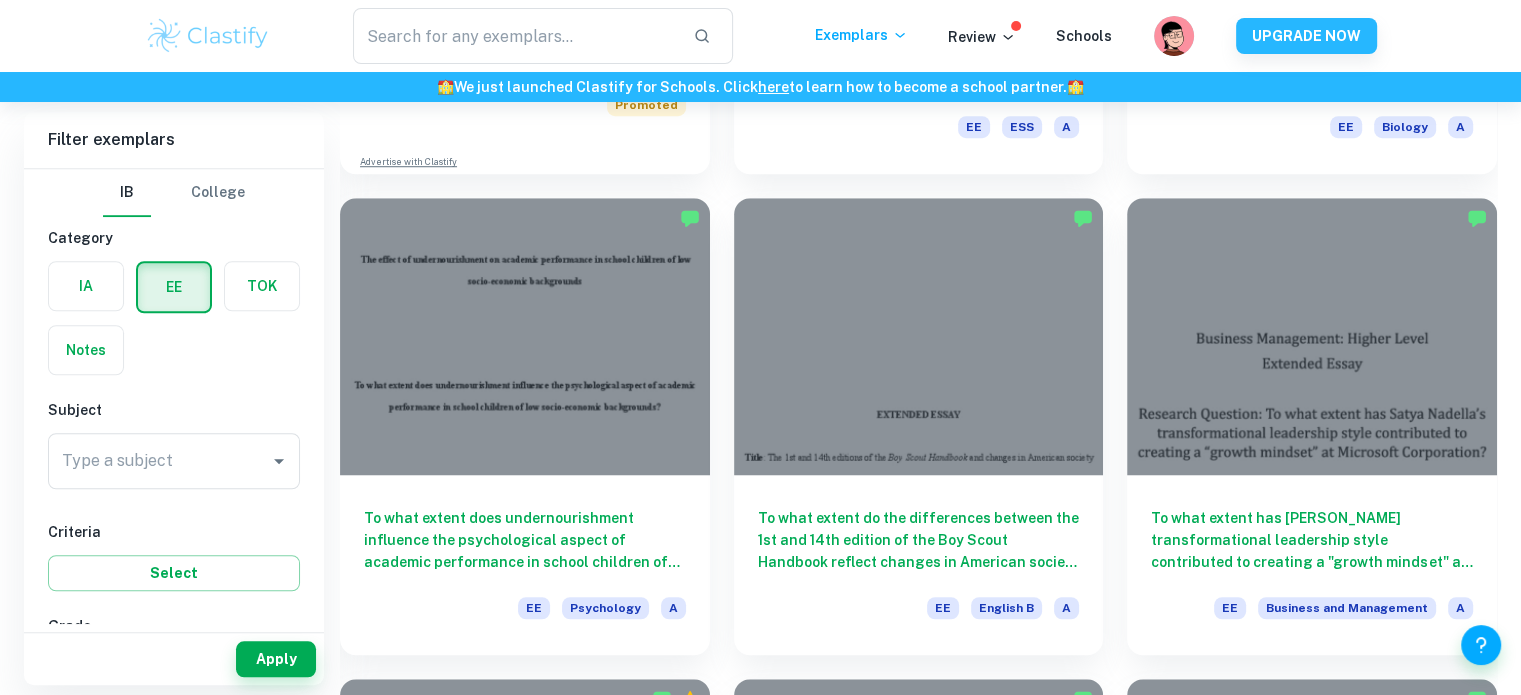 click at bounding box center [208, 36] 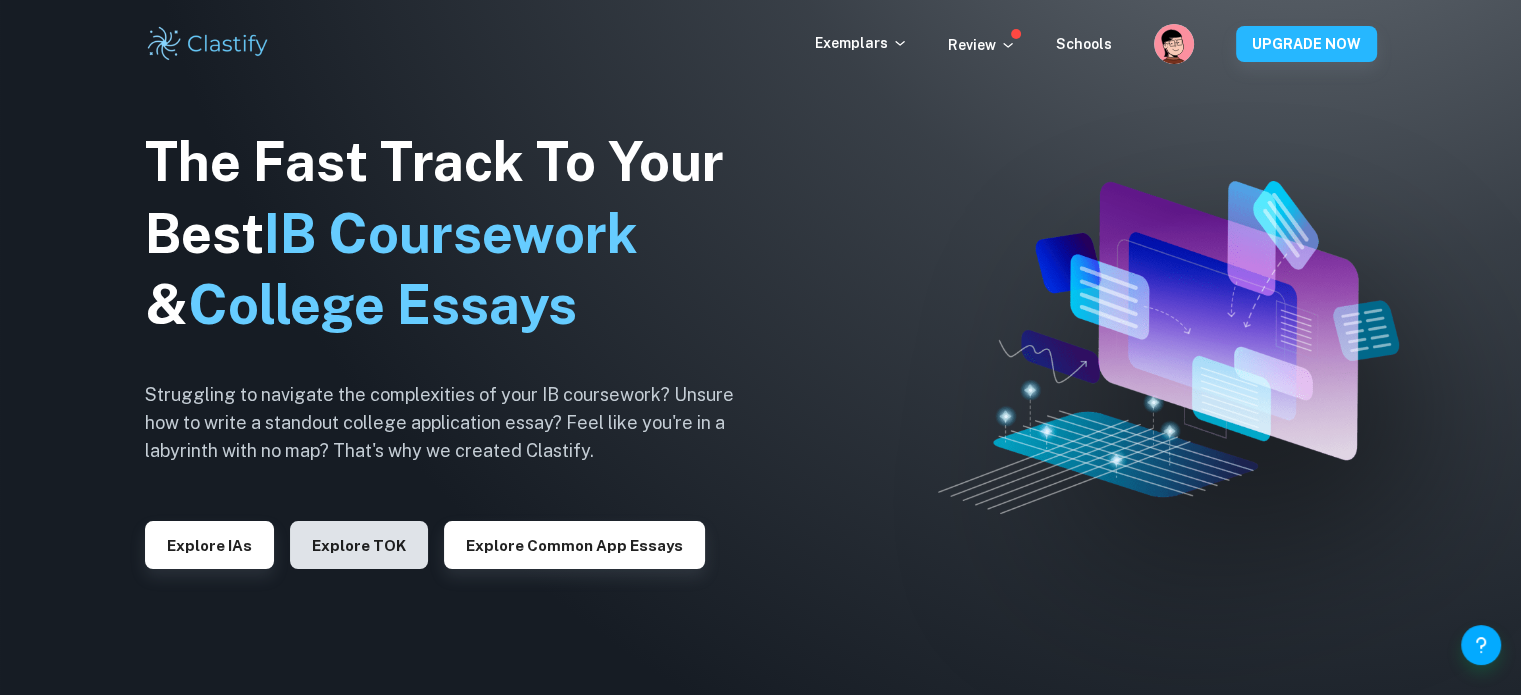 click on "Explore TOK" at bounding box center (359, 545) 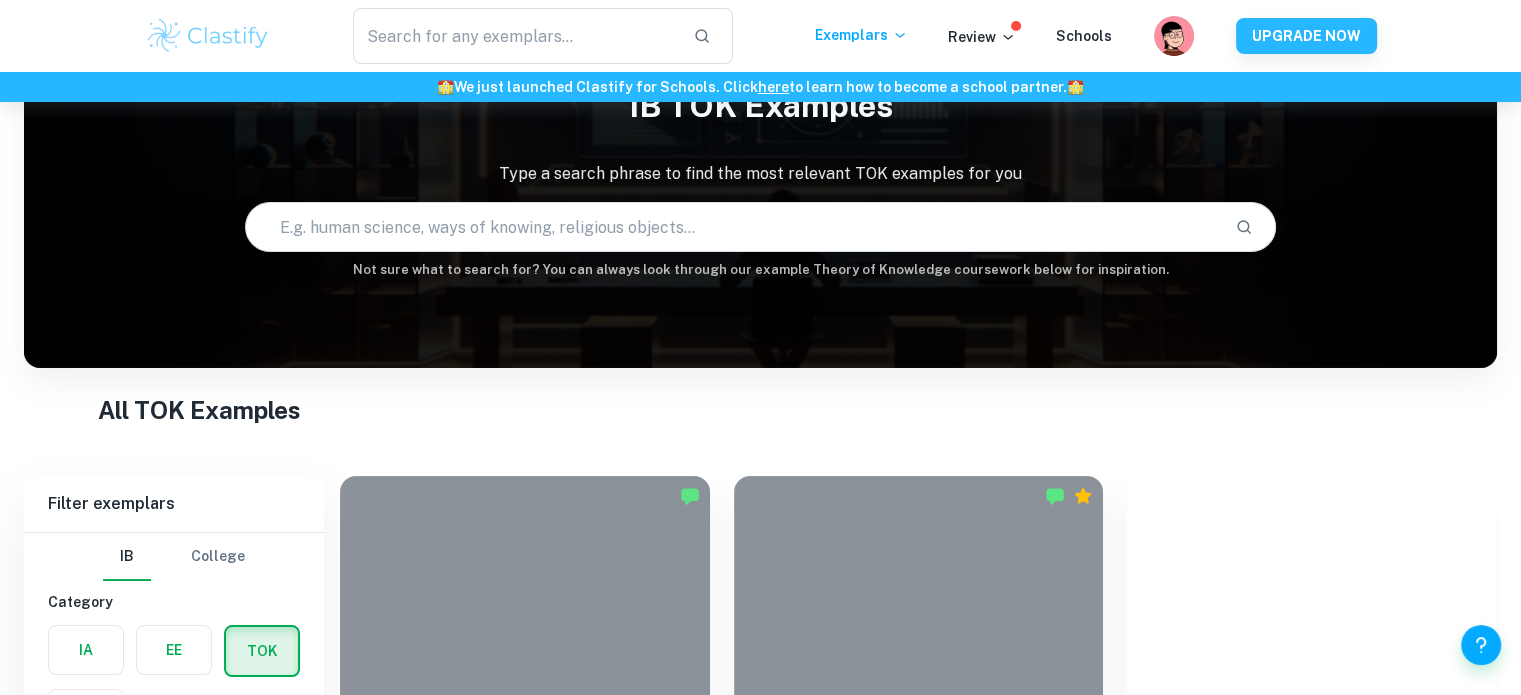 scroll, scrollTop: 400, scrollLeft: 0, axis: vertical 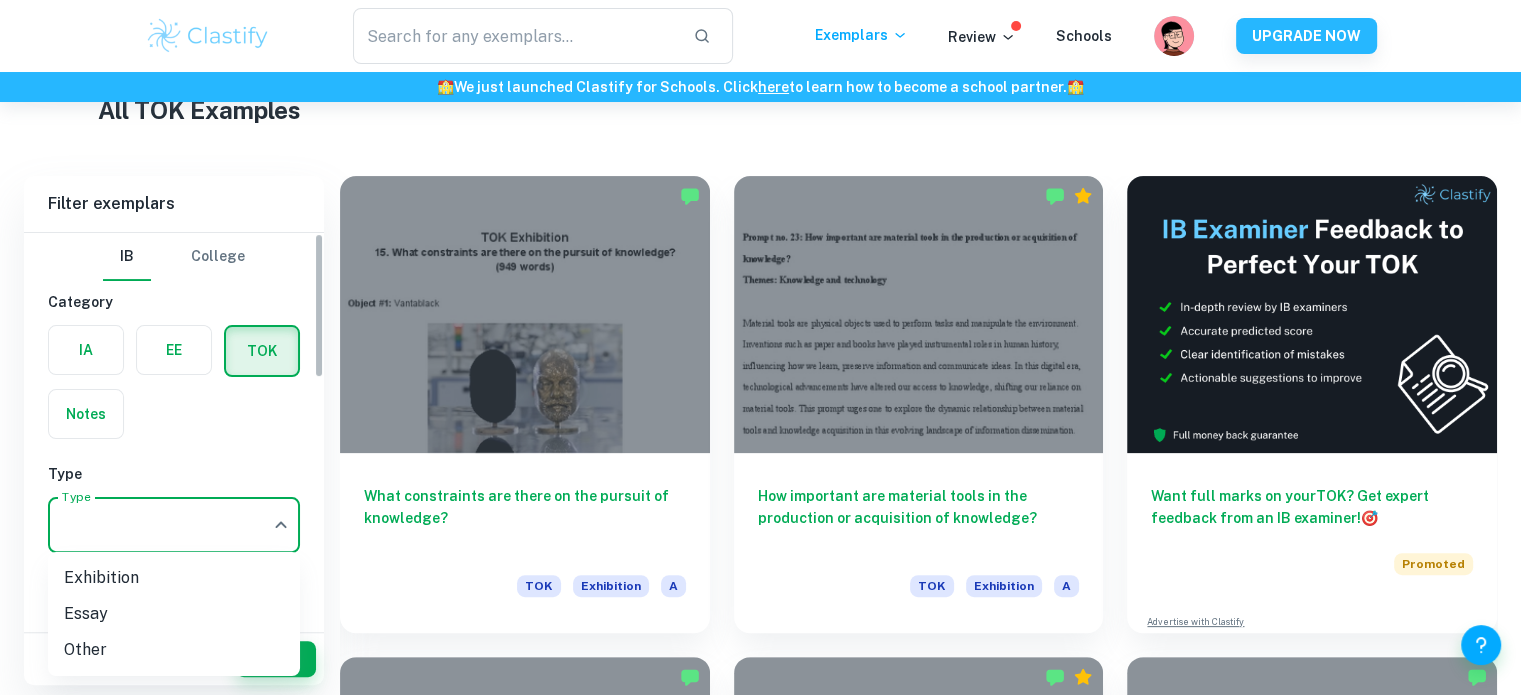 click on "We value your privacy We use cookies to enhance your browsing experience, serve personalised ads or content, and analyse our traffic. By clicking "Accept All", you consent to our use of cookies.   Cookie Policy Customise   Reject All   Accept All   Customise Consent Preferences   We use cookies to help you navigate efficiently and perform certain functions. You will find detailed information about all cookies under each consent category below. The cookies that are categorised as "Necessary" are stored on your browser as they are essential for enabling the basic functionalities of the site. ...  Show more For more information on how Google's third-party cookies operate and handle your data, see:   Google Privacy Policy Necessary Always Active Necessary cookies are required to enable the basic features of this site, such as providing secure log-in or adjusting your consent preferences. These cookies do not store any personally identifiable data. Functional Analytics Performance Advertisement Uncategorised" at bounding box center [760, 49] 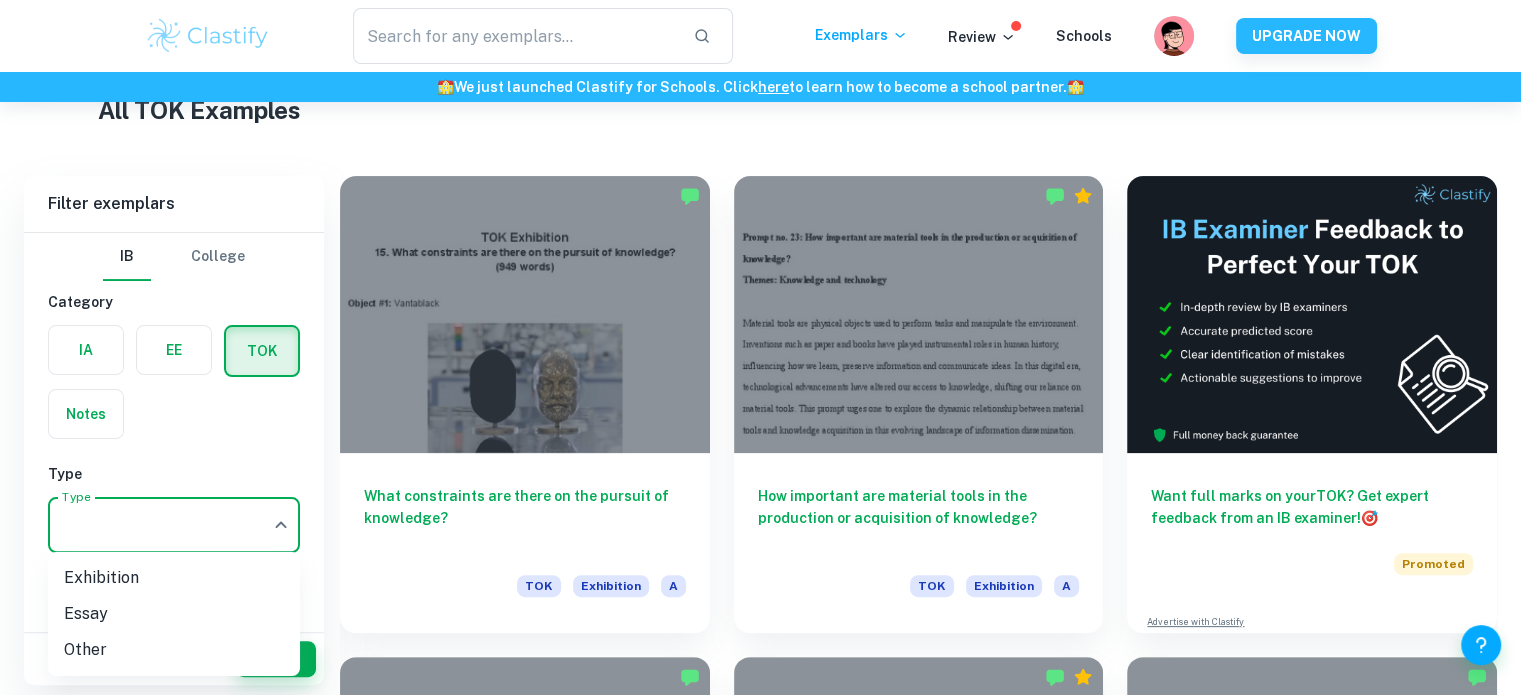 click on "Essay" at bounding box center [174, 614] 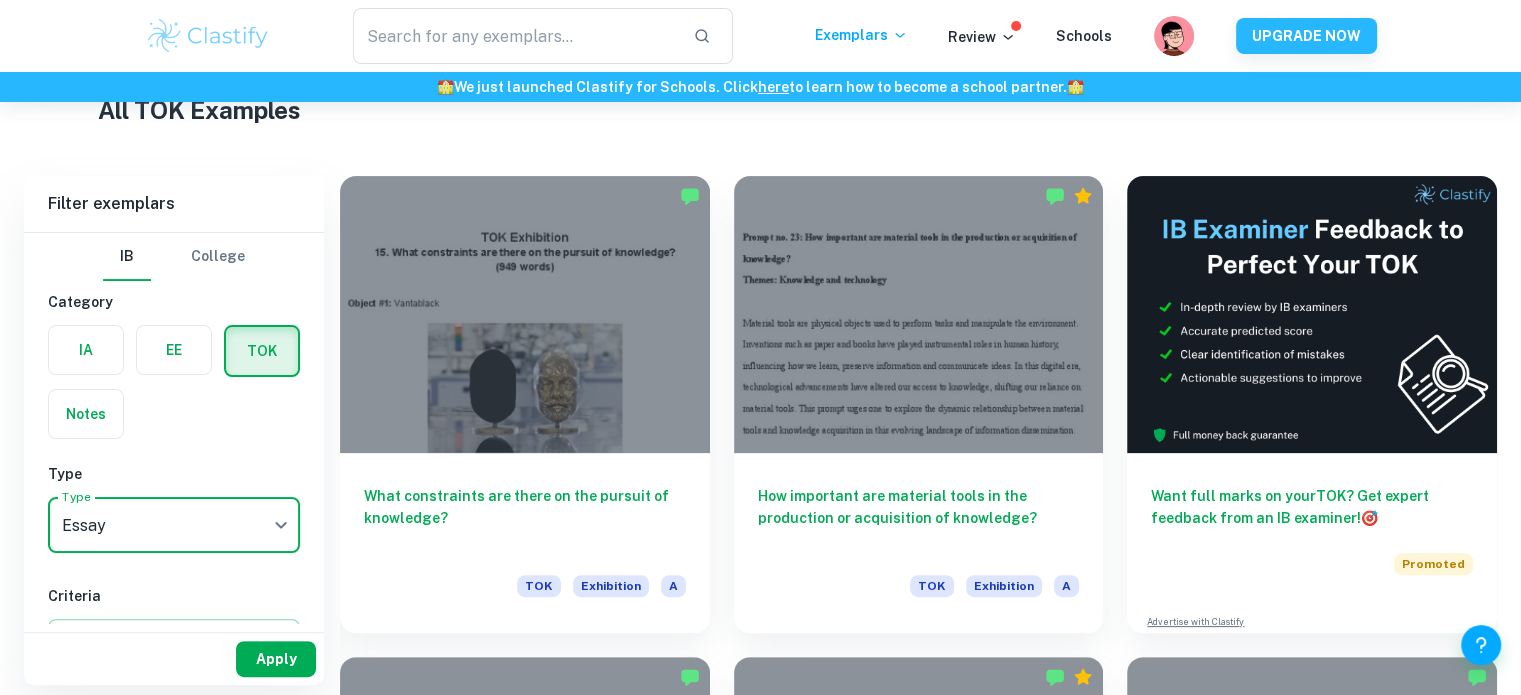 click on "Apply" at bounding box center [276, 659] 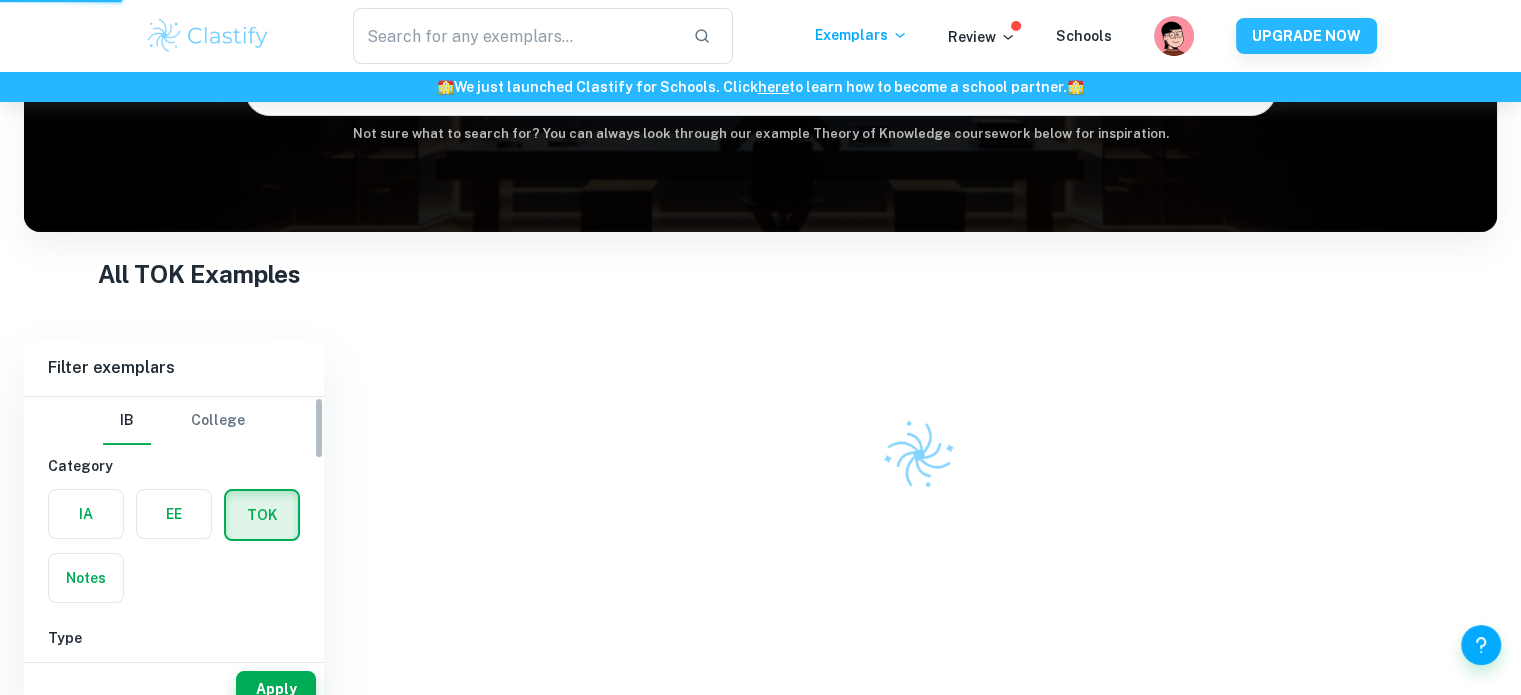 scroll, scrollTop: 180, scrollLeft: 0, axis: vertical 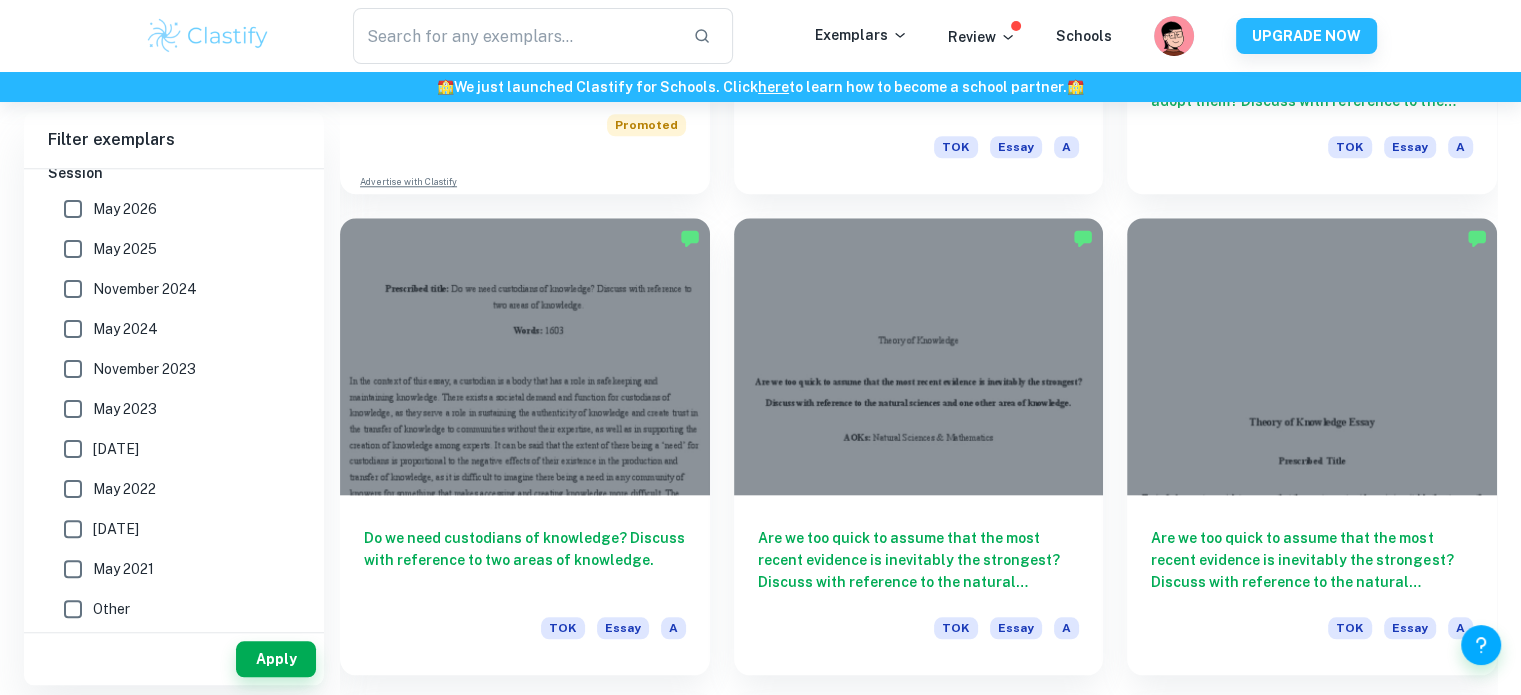 click on "May 2025" at bounding box center [125, 249] 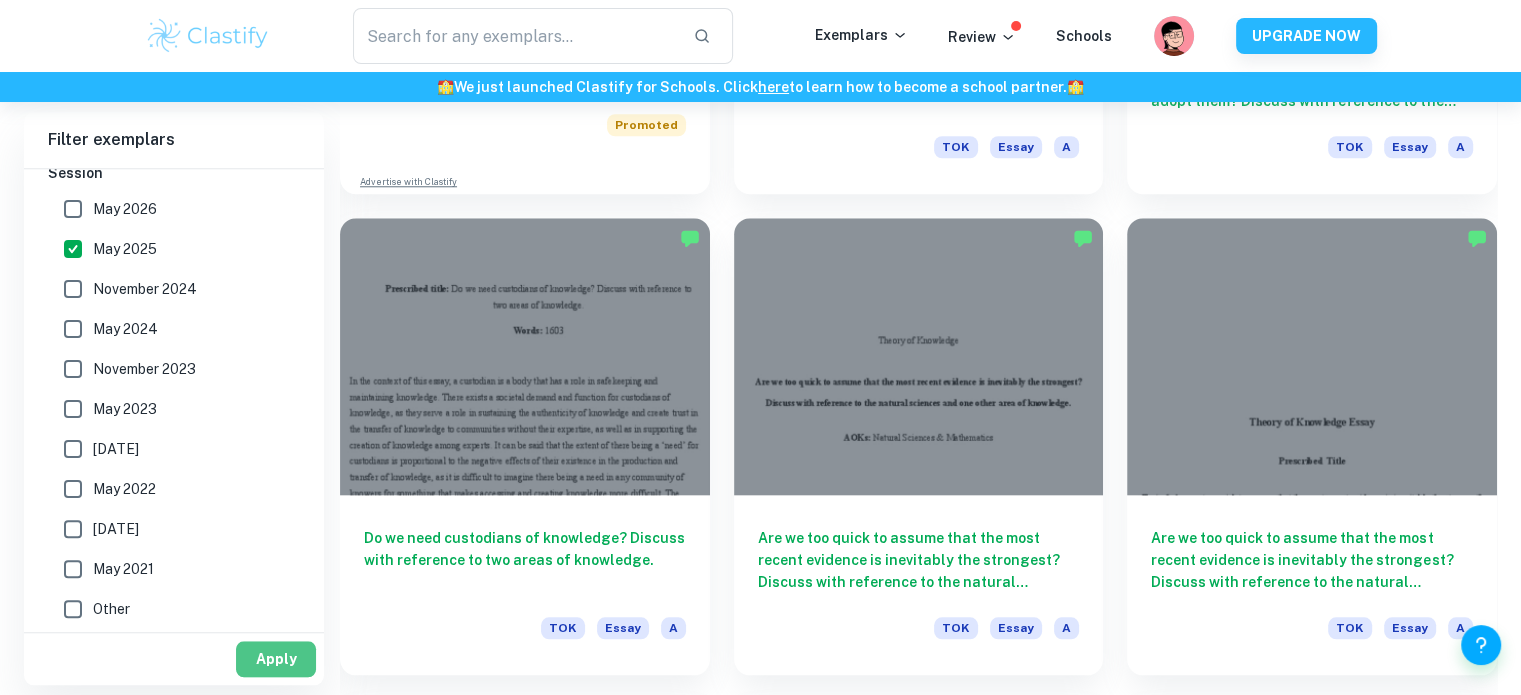 click on "Apply" at bounding box center [276, 659] 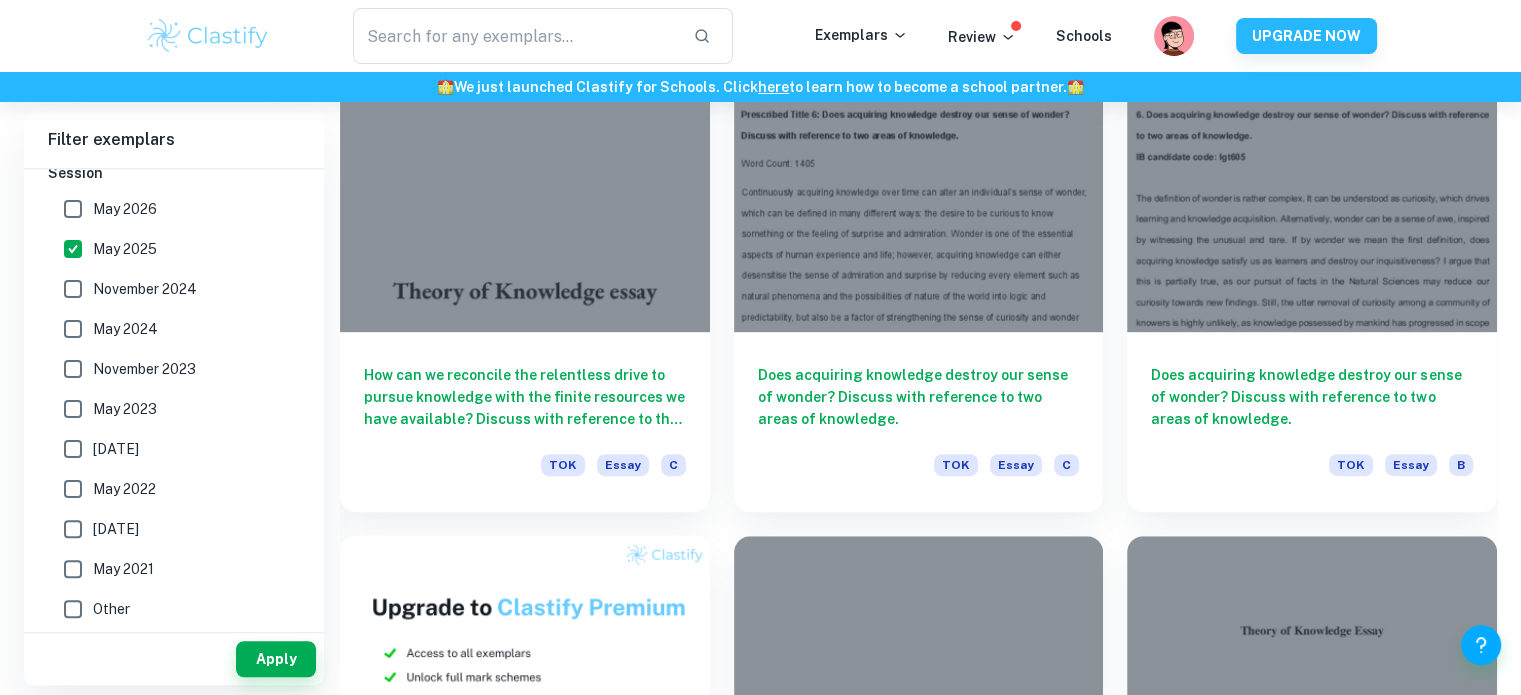 scroll, scrollTop: 500, scrollLeft: 0, axis: vertical 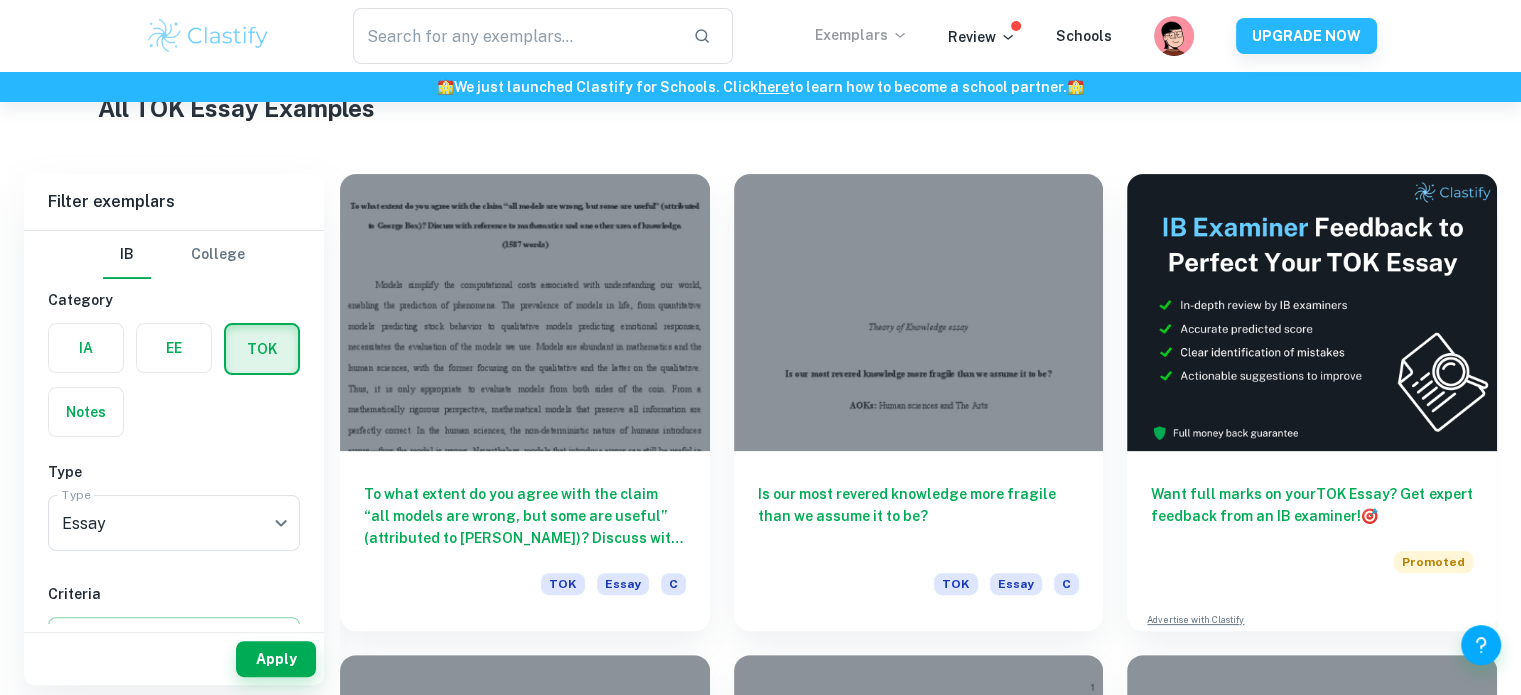 click on "Exemplars" at bounding box center (861, 35) 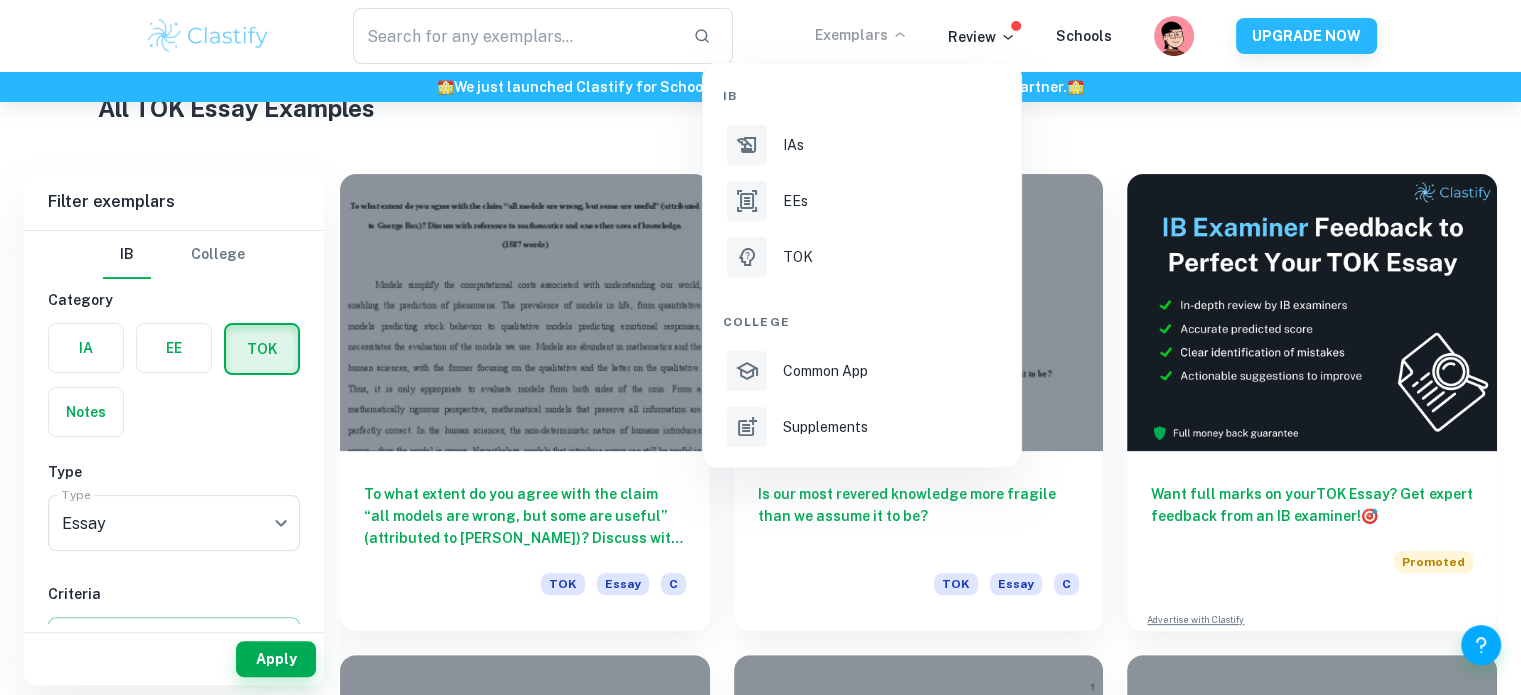 click at bounding box center (760, 347) 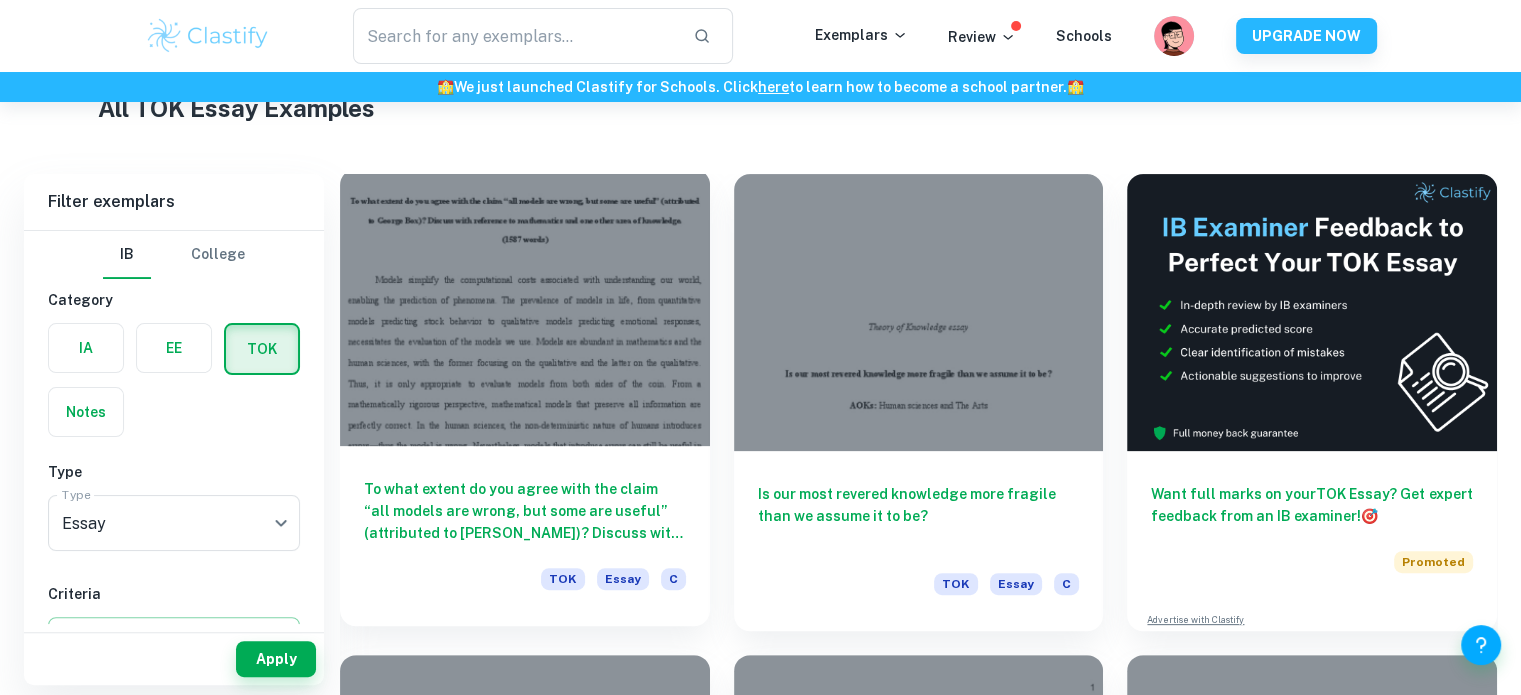 click at bounding box center (525, 307) 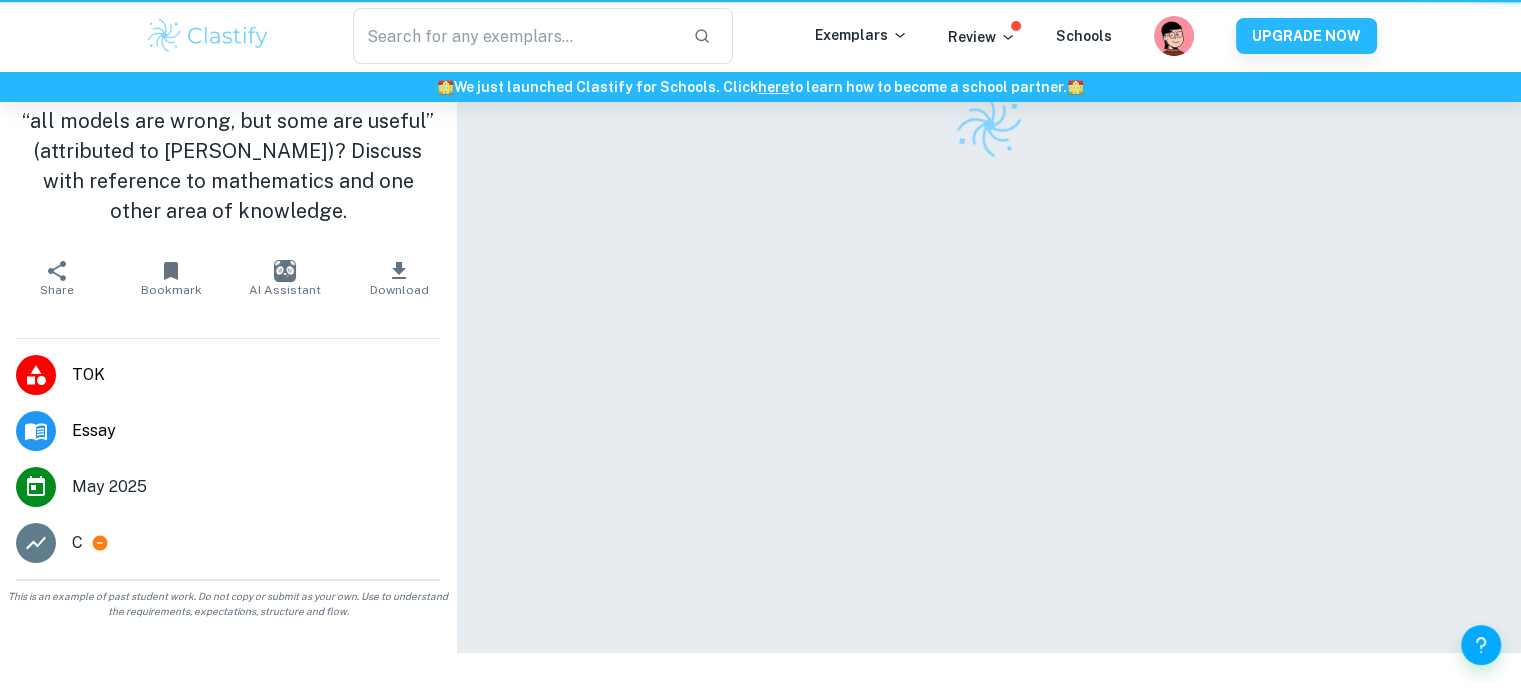 scroll, scrollTop: 0, scrollLeft: 0, axis: both 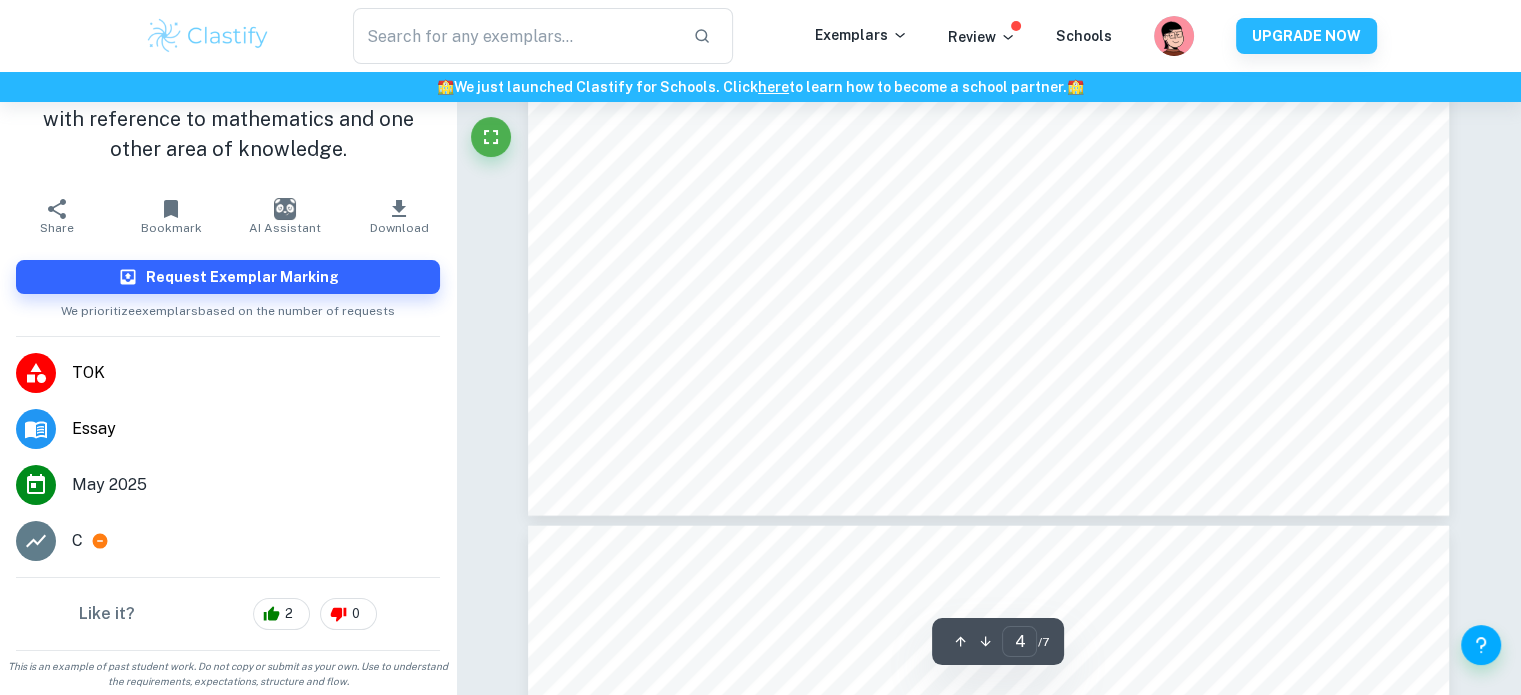type on "5" 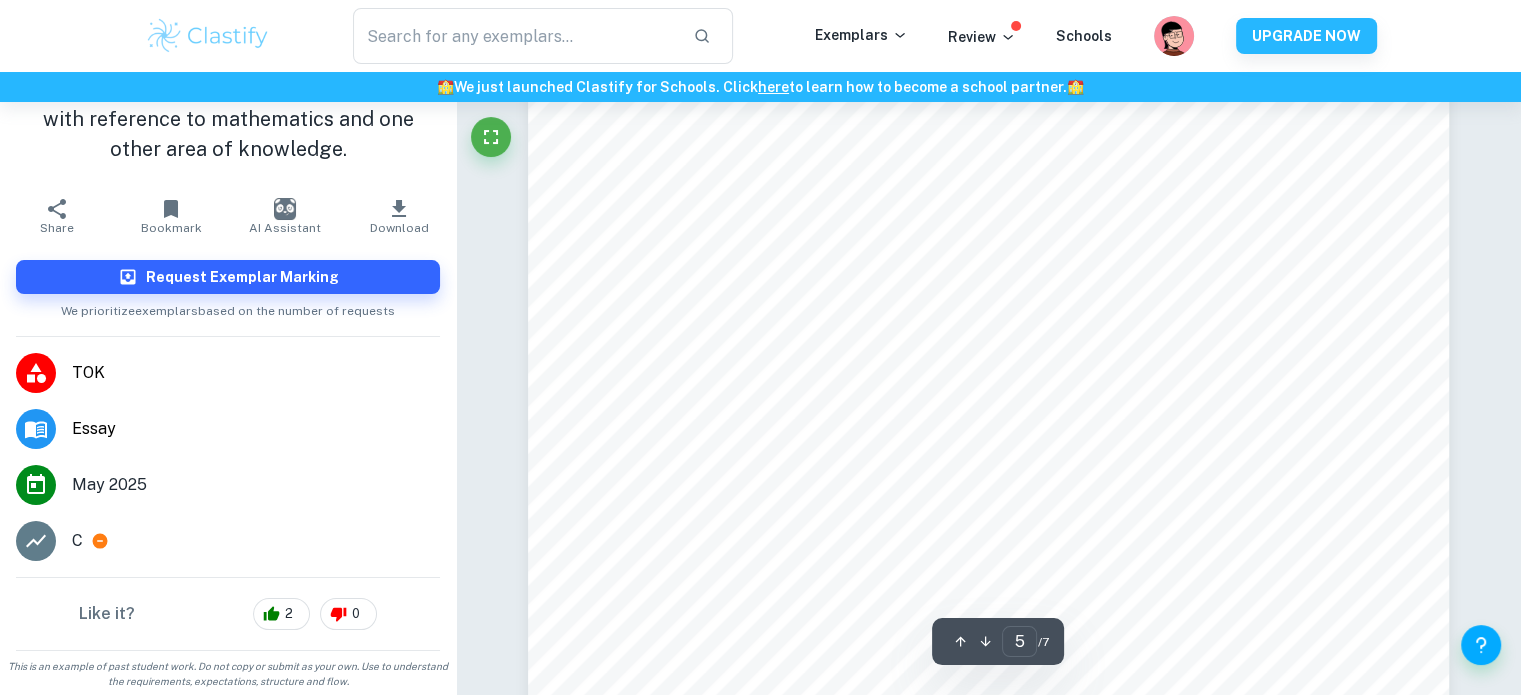 scroll, scrollTop: 6000, scrollLeft: 0, axis: vertical 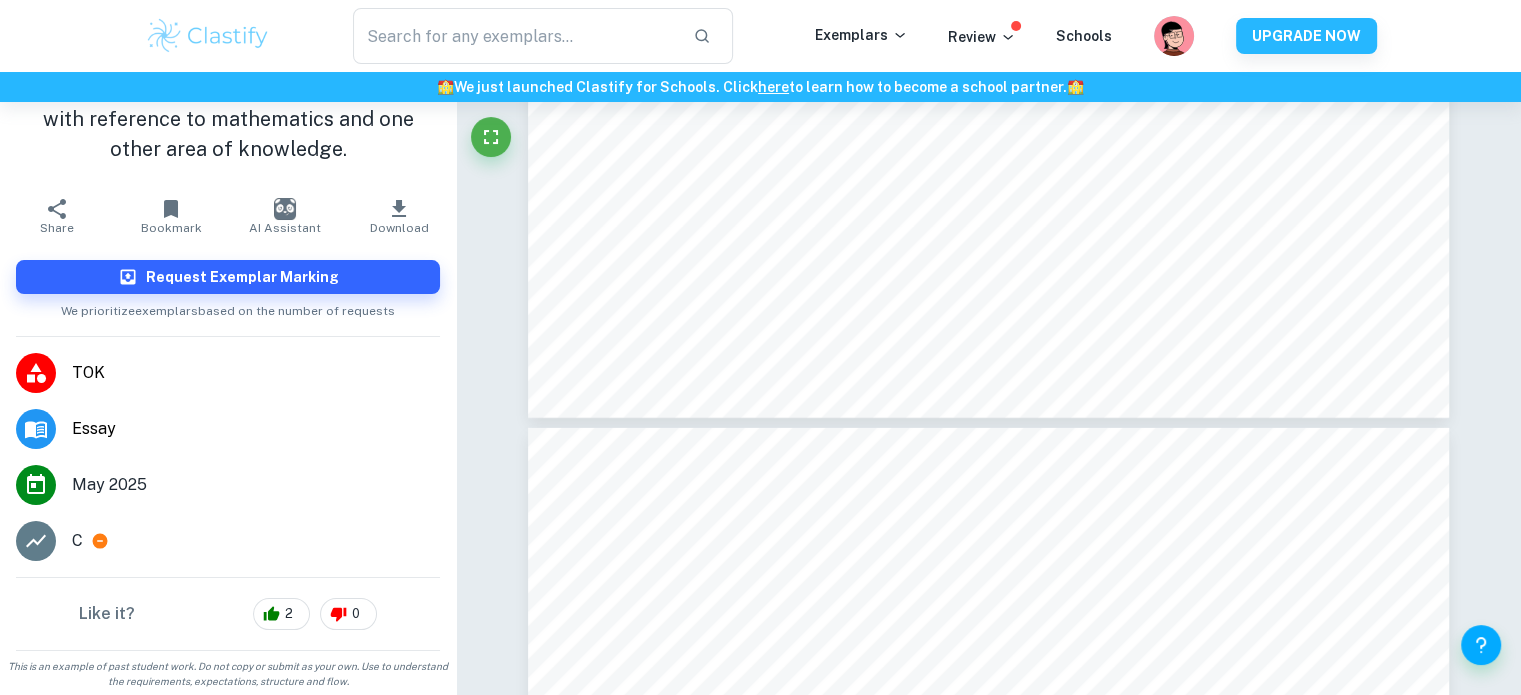 click at bounding box center (208, 36) 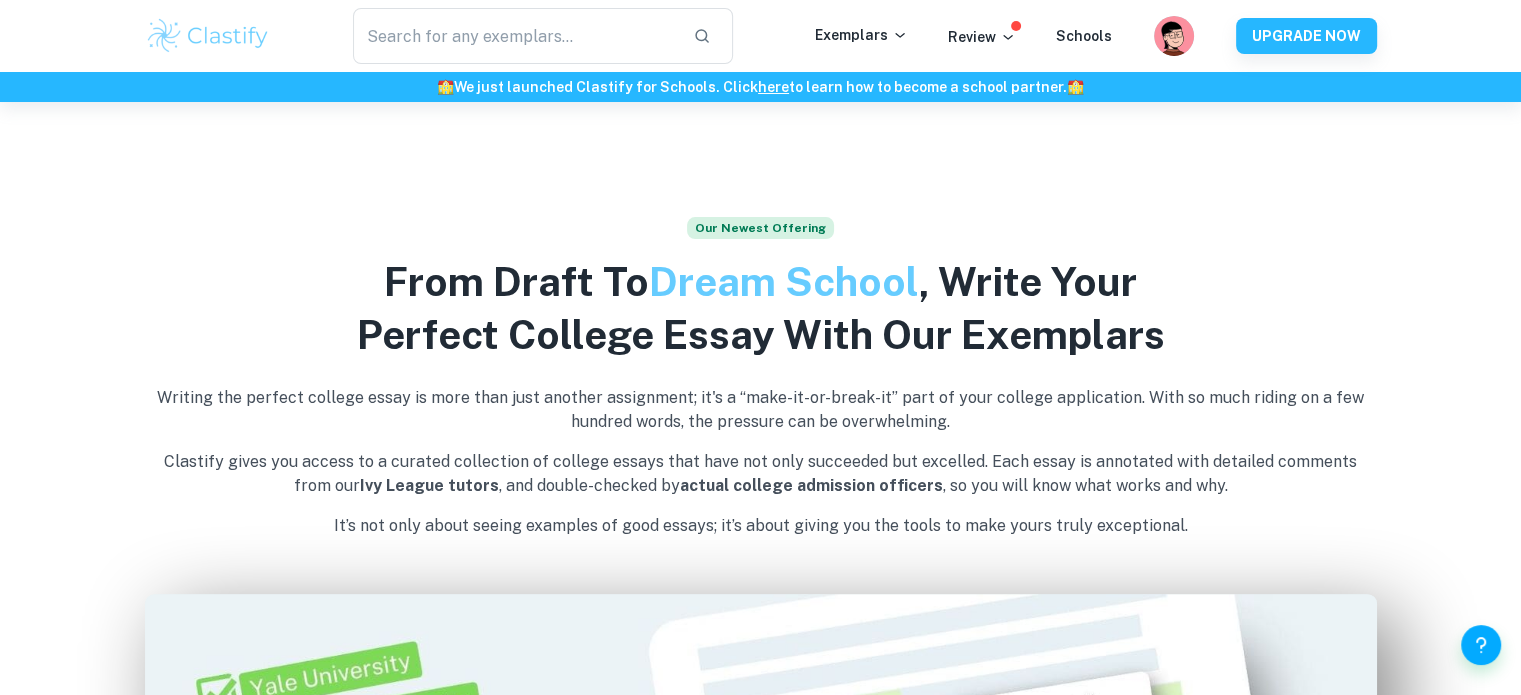 scroll, scrollTop: 0, scrollLeft: 0, axis: both 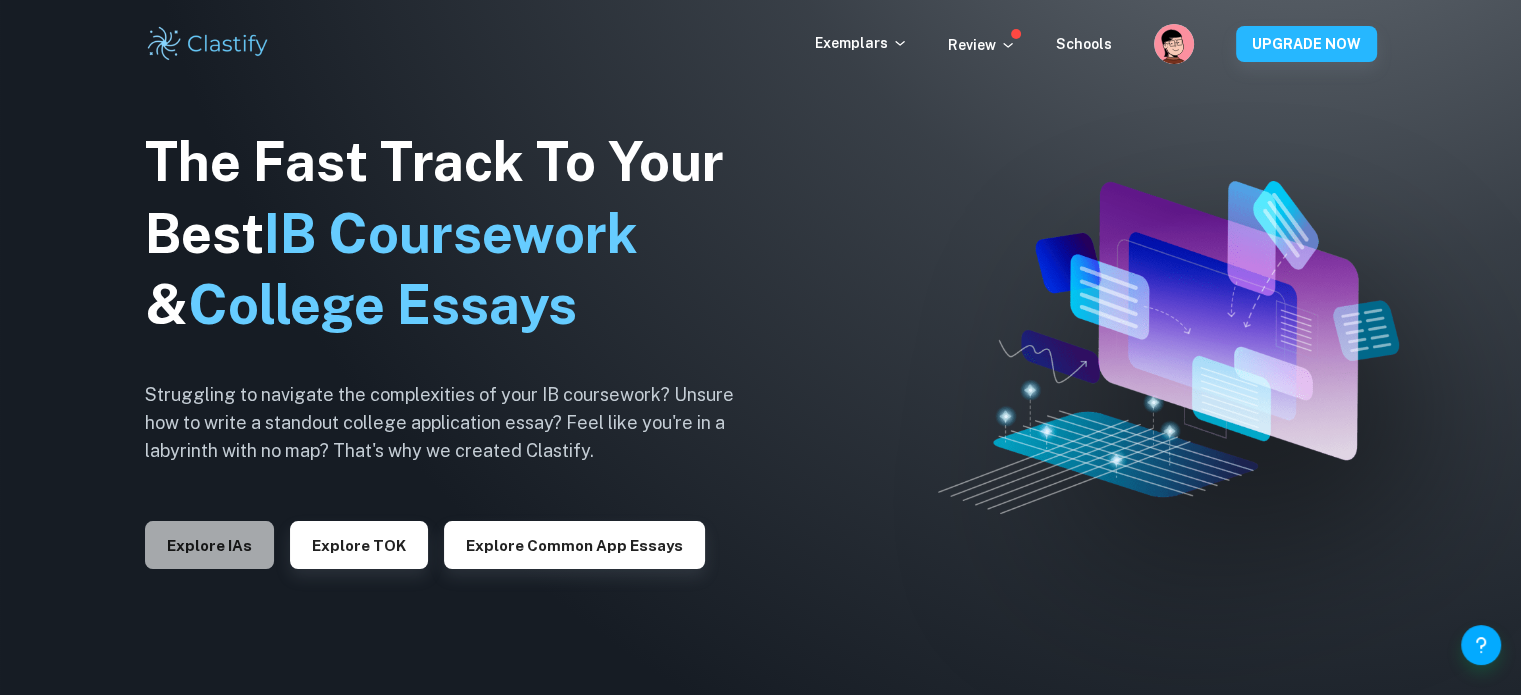 click on "Explore IAs" at bounding box center (209, 545) 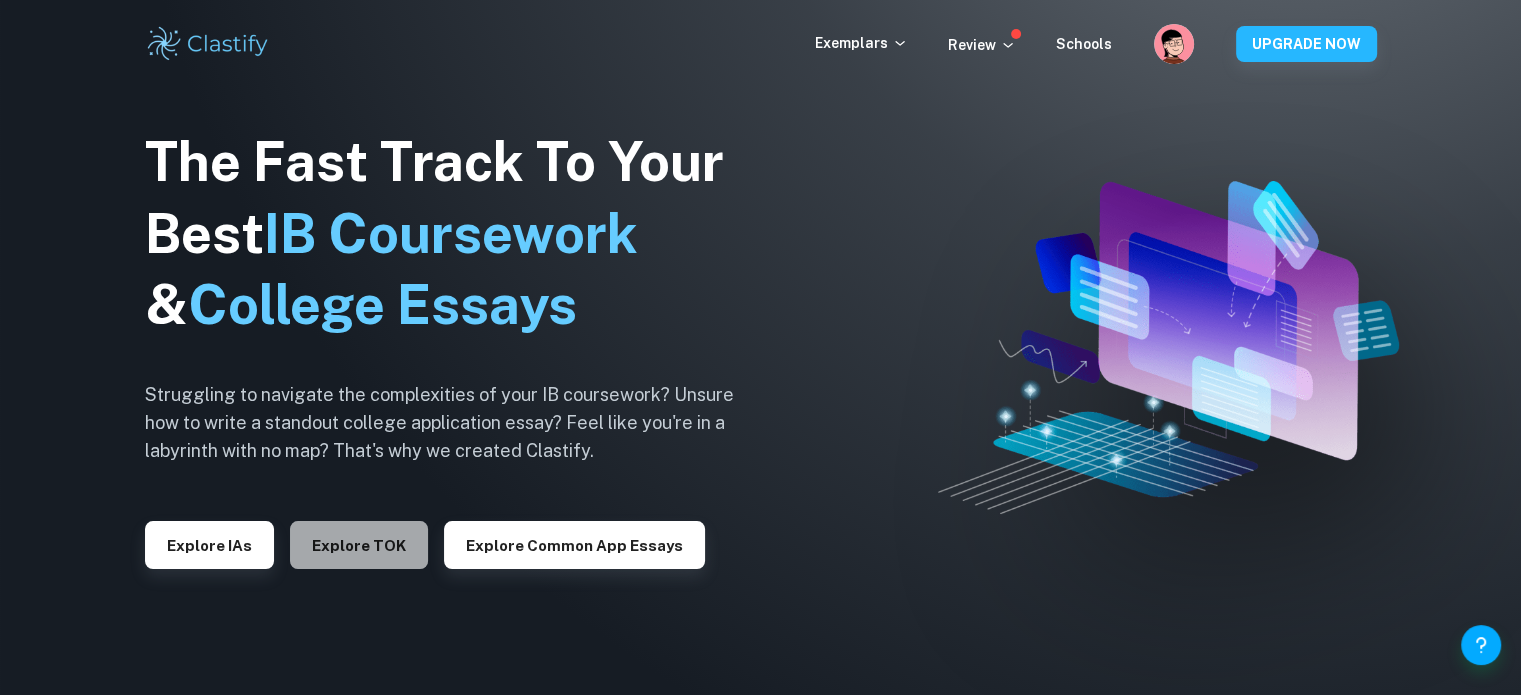 click on "Explore TOK" at bounding box center (359, 545) 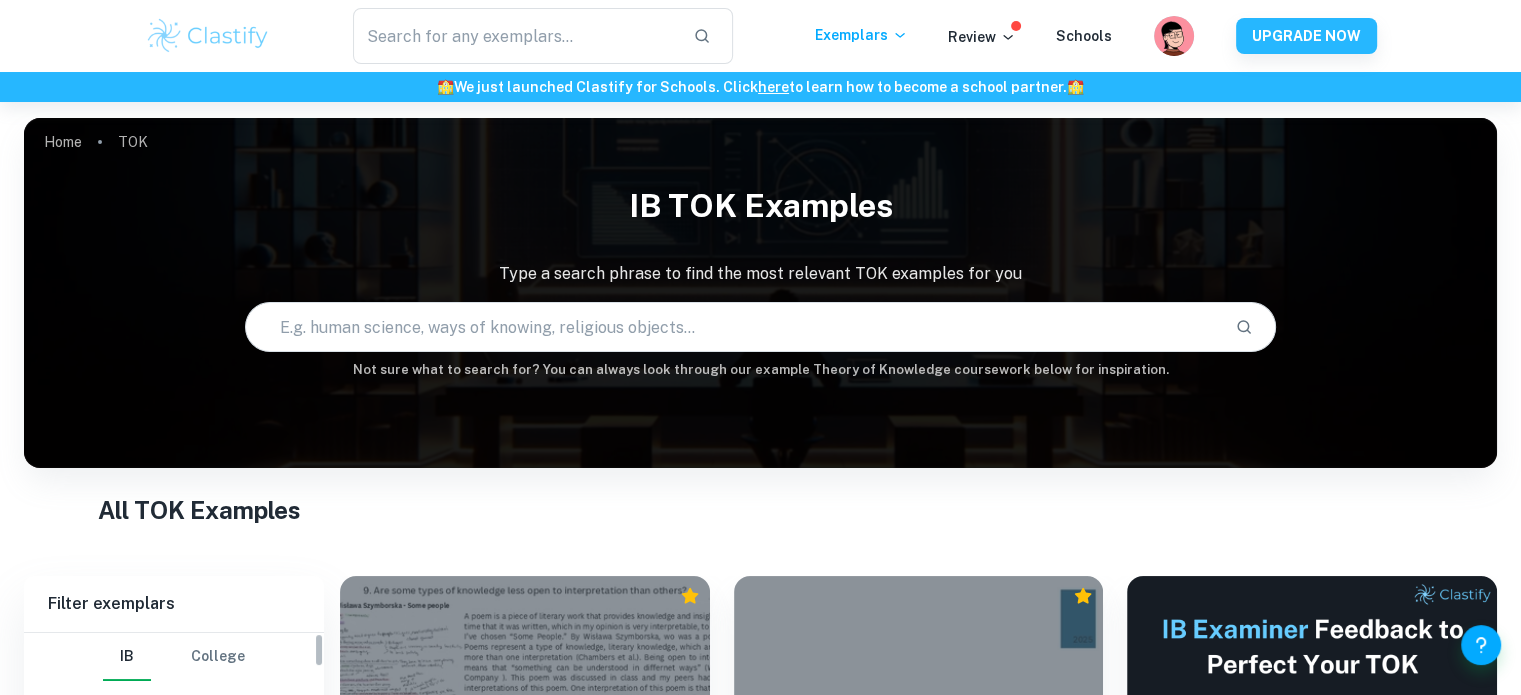 scroll, scrollTop: 400, scrollLeft: 0, axis: vertical 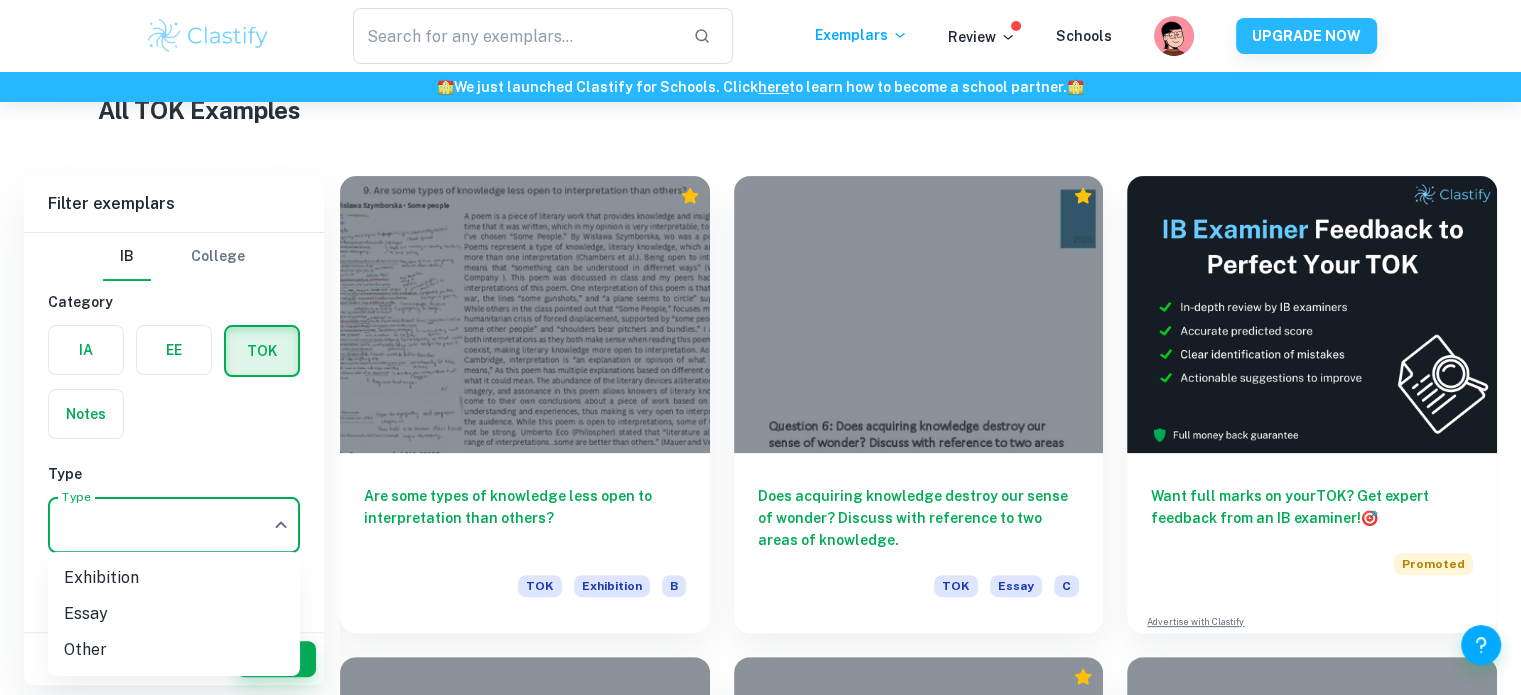 click on "We value your privacy We use cookies to enhance your browsing experience, serve personalised ads or content, and analyse our traffic. By clicking "Accept All", you consent to our use of cookies.   Cookie Policy Customise   Reject All   Accept All   Customise Consent Preferences   We use cookies to help you navigate efficiently and perform certain functions. You will find detailed information about all cookies under each consent category below. The cookies that are categorised as "Necessary" are stored on your browser as they are essential for enabling the basic functionalities of the site. ...  Show more For more information on how Google's third-party cookies operate and handle your data, see:   Google Privacy Policy Necessary Always Active Necessary cookies are required to enable the basic features of this site, such as providing secure log-in or adjusting your consent preferences. These cookies do not store any personally identifiable data. Functional Analytics Performance Advertisement Uncategorised" at bounding box center [760, 49] 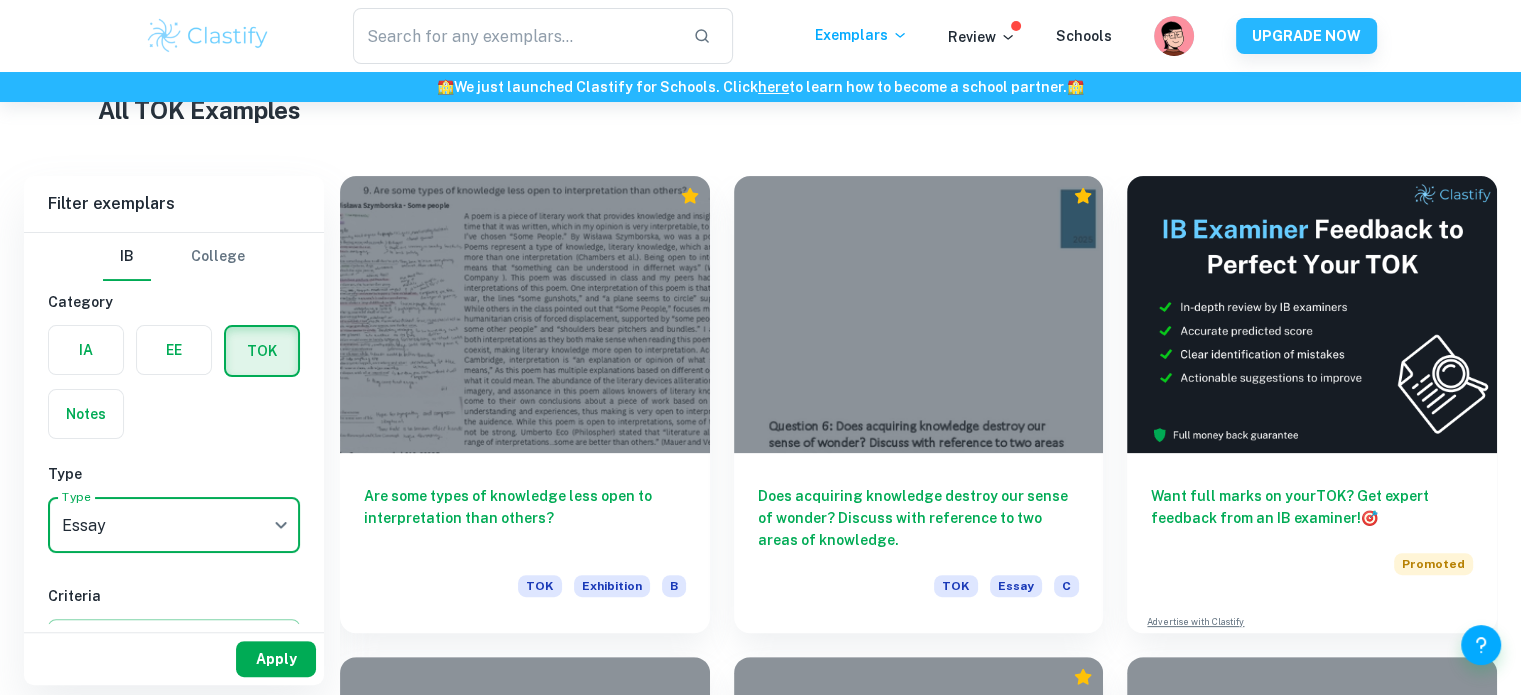 click on "Apply" at bounding box center (276, 659) 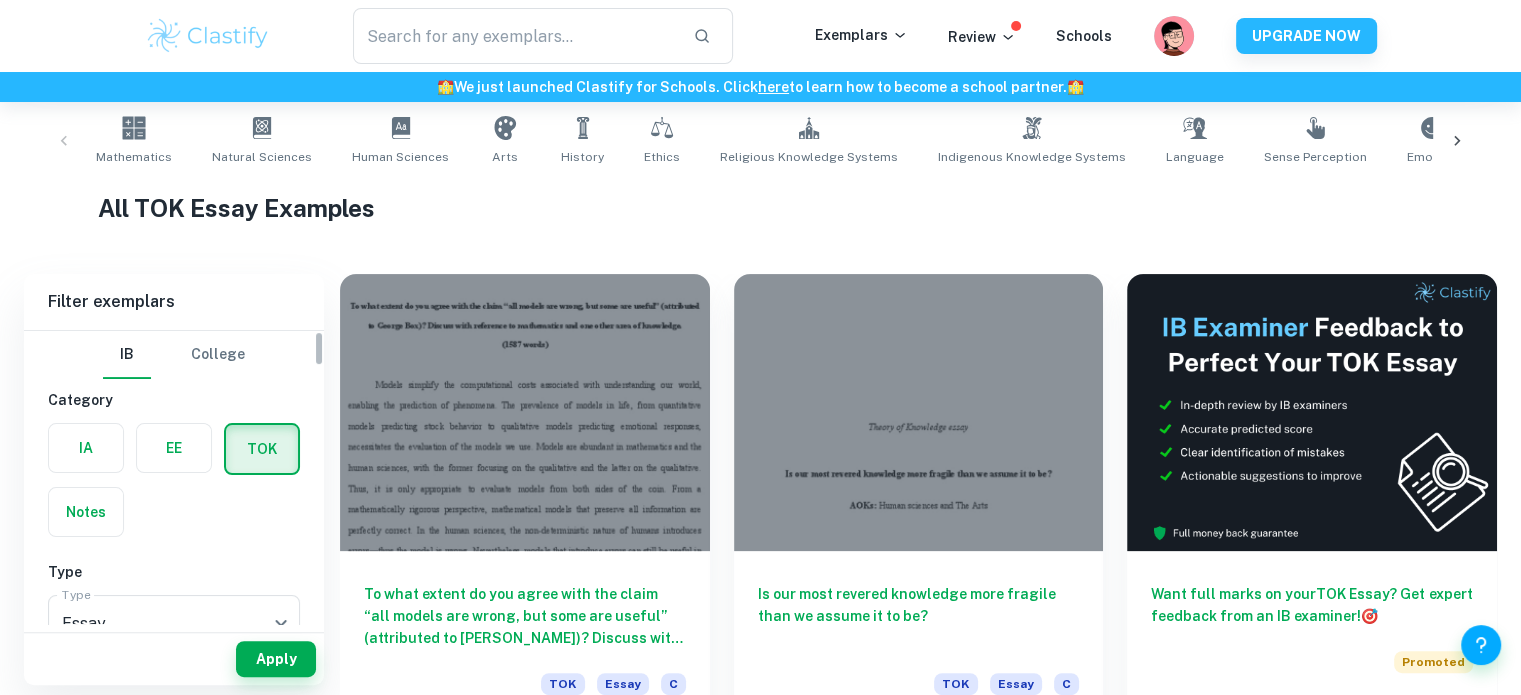 scroll, scrollTop: 500, scrollLeft: 0, axis: vertical 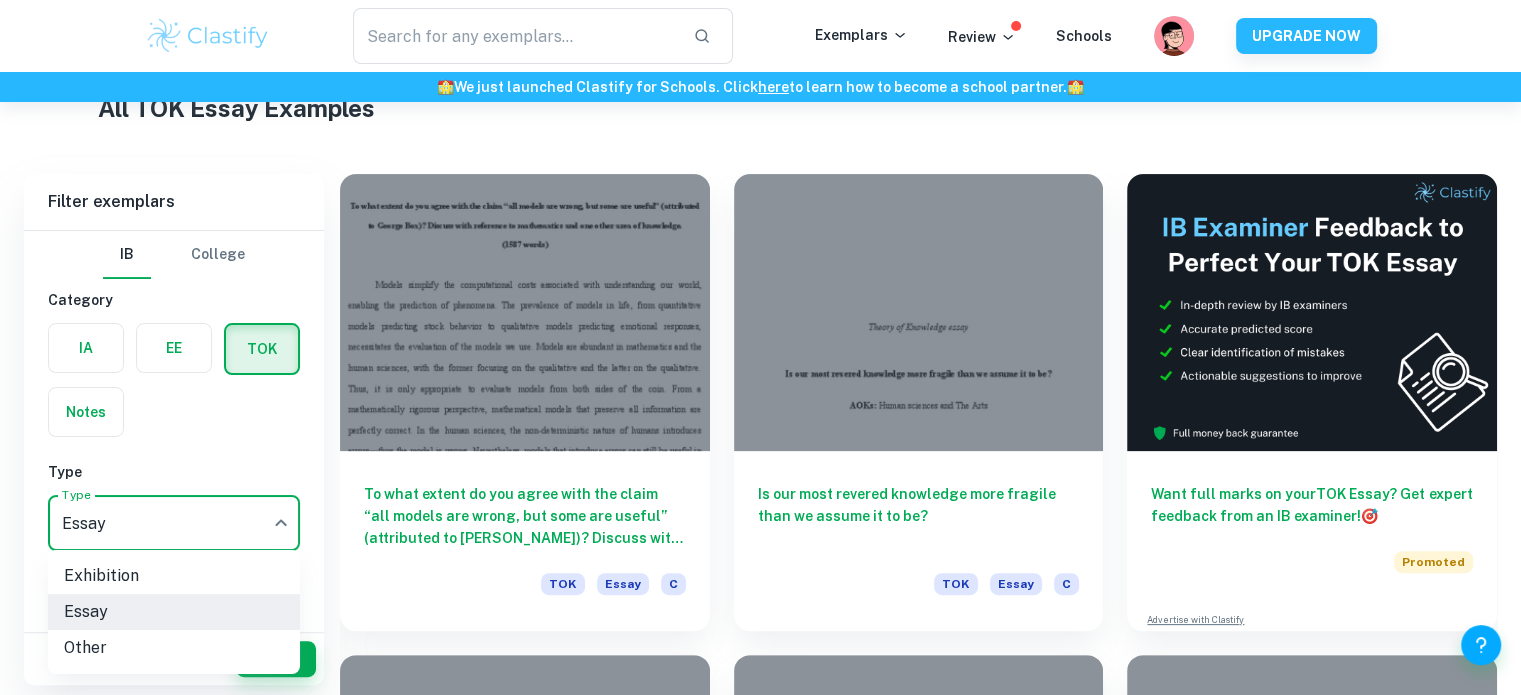 click on "We value your privacy We use cookies to enhance your browsing experience, serve personalised ads or content, and analyse our traffic. By clicking "Accept All", you consent to our use of cookies.   Cookie Policy Customise   Reject All   Accept All   Customise Consent Preferences   We use cookies to help you navigate efficiently and perform certain functions. You will find detailed information about all cookies under each consent category below. The cookies that are categorised as "Necessary" are stored on your browser as they are essential for enabling the basic functionalities of the site. ...  Show more For more information on how Google's third-party cookies operate and handle your data, see:   Google Privacy Policy Necessary Always Active Necessary cookies are required to enable the basic features of this site, such as providing secure log-in or adjusting your consent preferences. These cookies do not store any personally identifiable data. Functional Analytics Performance Advertisement Uncategorised" at bounding box center (760, -51) 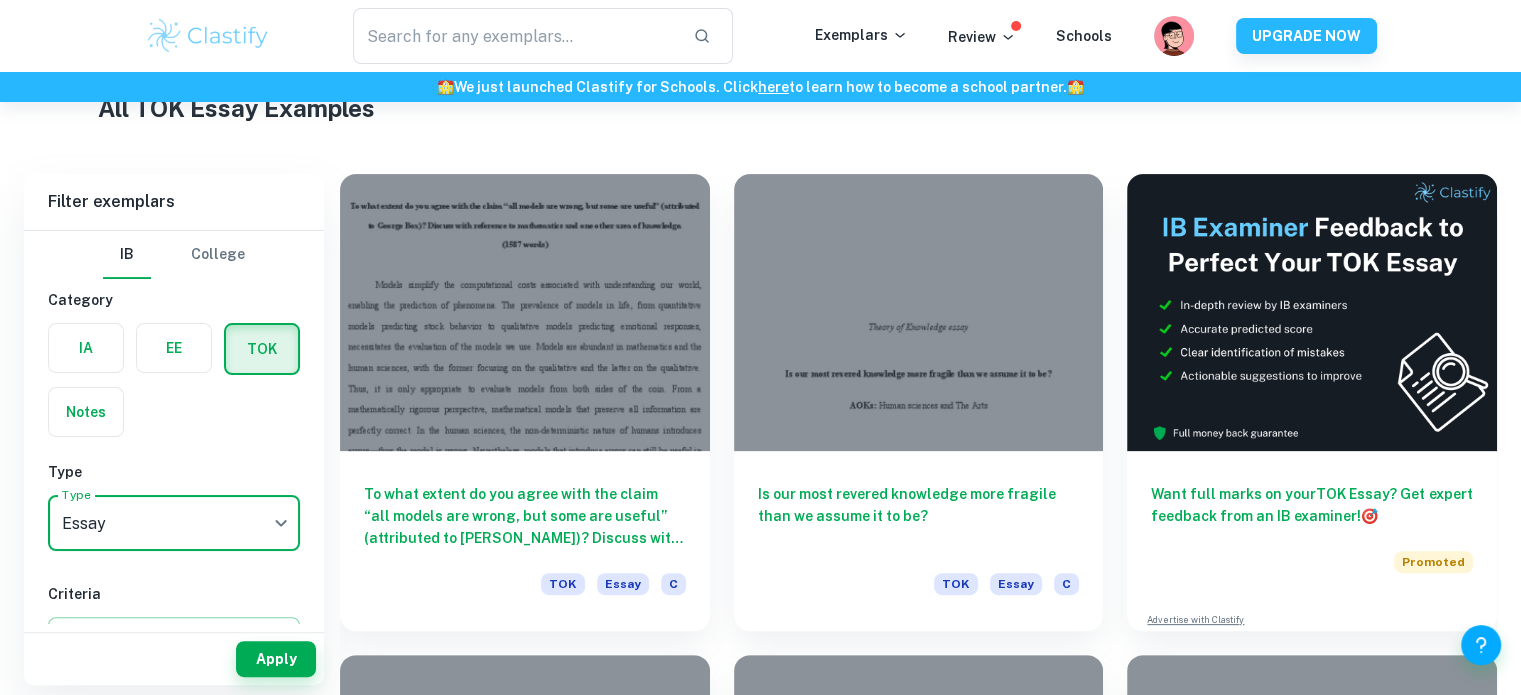 scroll, scrollTop: 300, scrollLeft: 0, axis: vertical 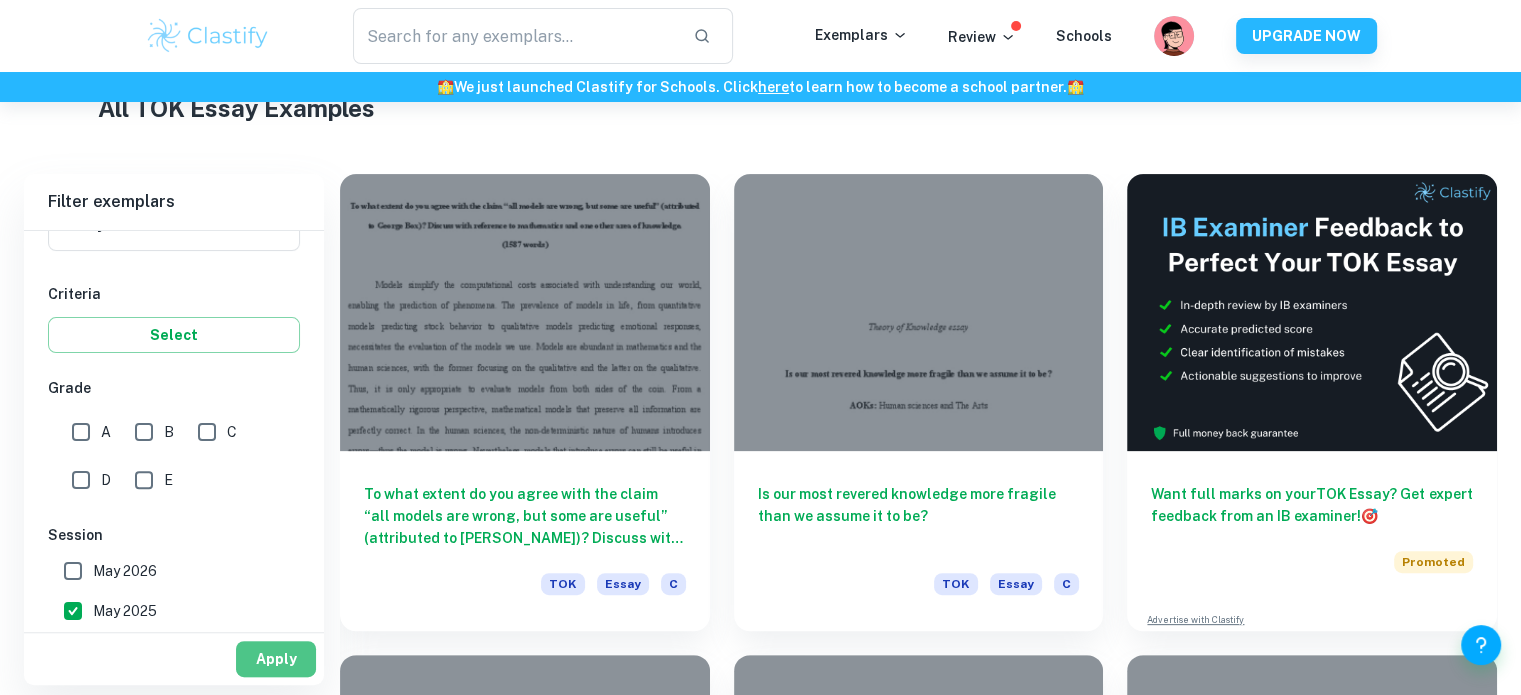 click on "Apply" at bounding box center (276, 659) 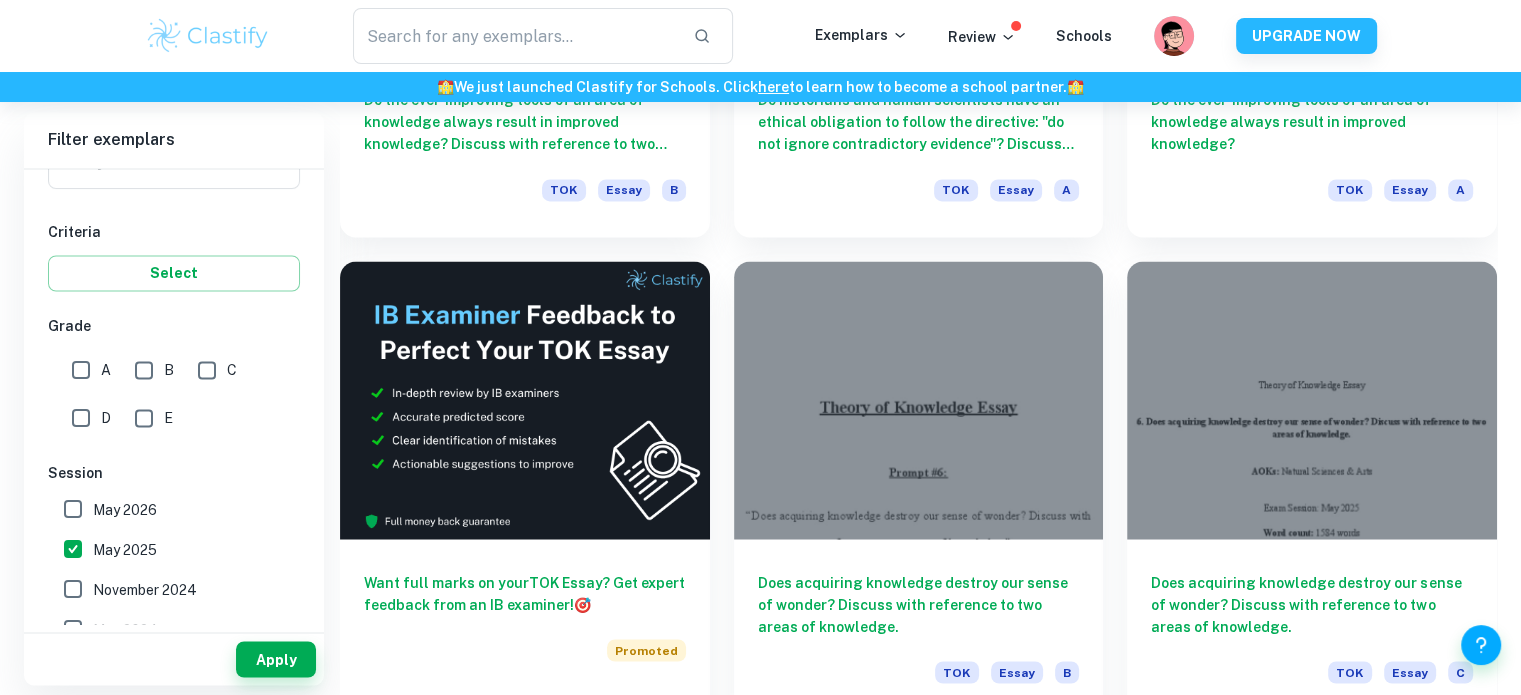 scroll, scrollTop: 3800, scrollLeft: 0, axis: vertical 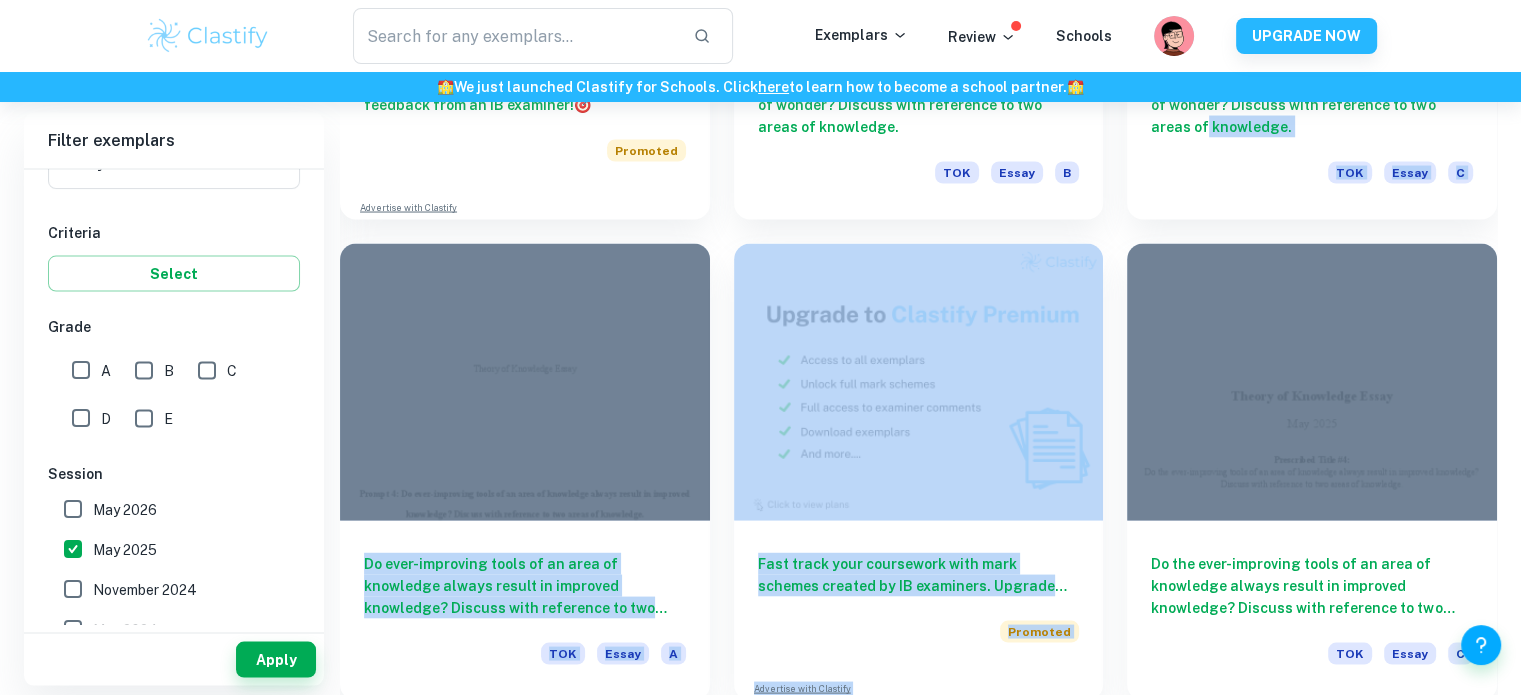 drag, startPoint x: 1518, startPoint y: 375, endPoint x: 1535, endPoint y: 117, distance: 258.55948 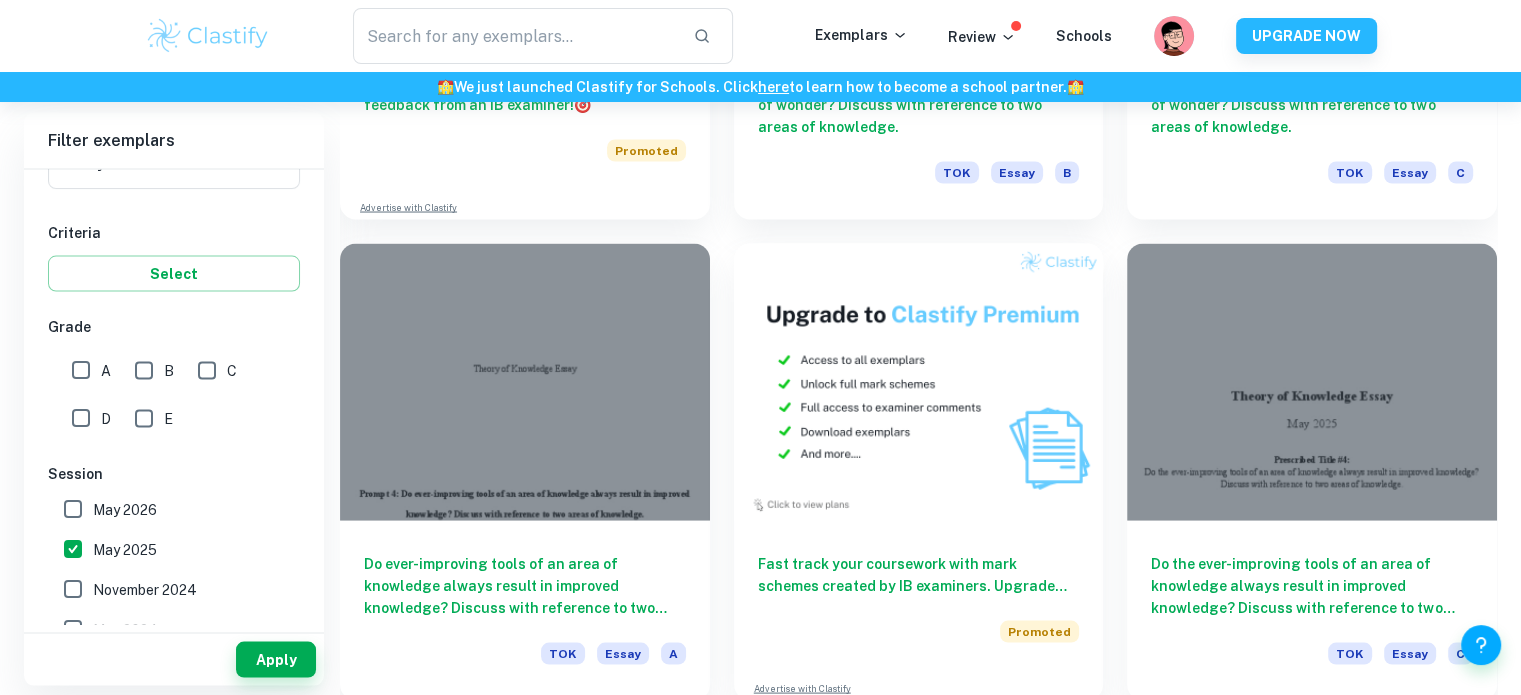 drag, startPoint x: 1436, startPoint y: 21, endPoint x: 1136, endPoint y: 51, distance: 301.49628 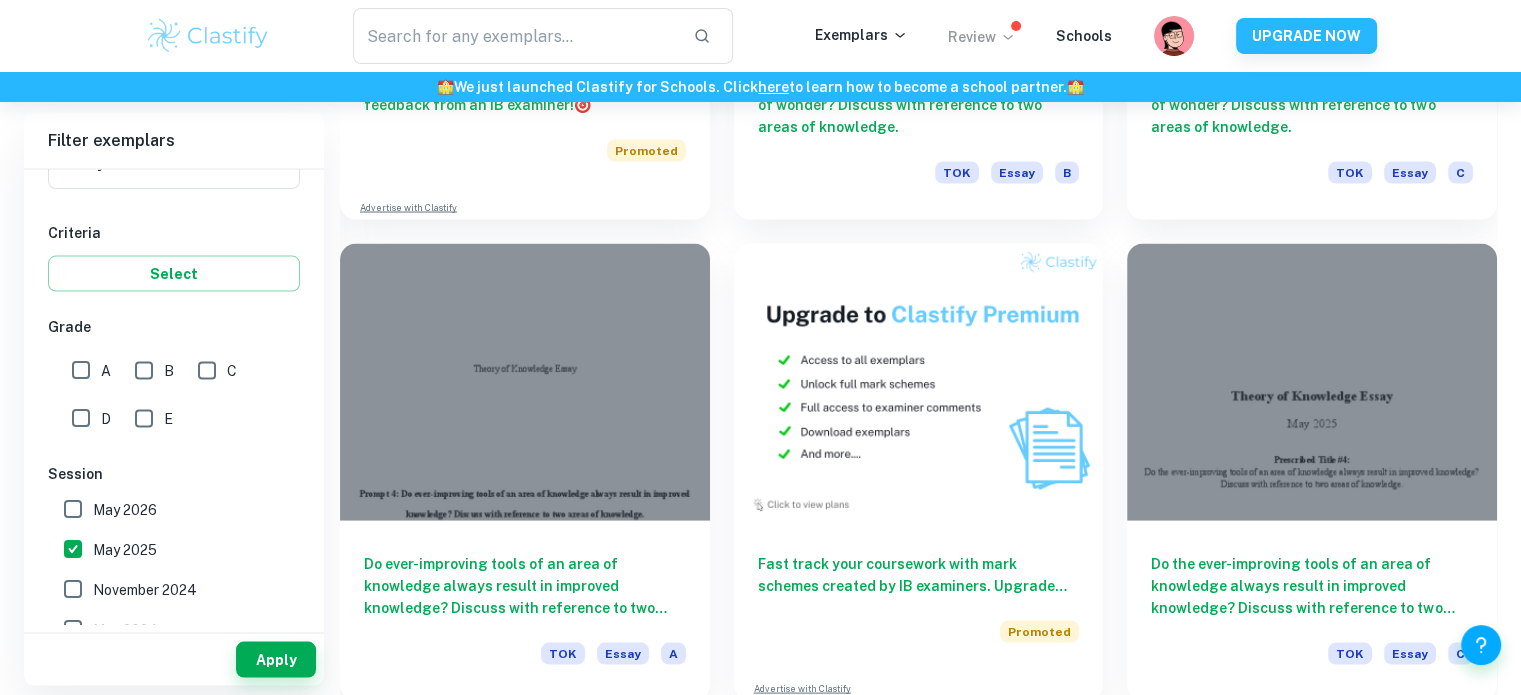 click on "Review" at bounding box center [982, 37] 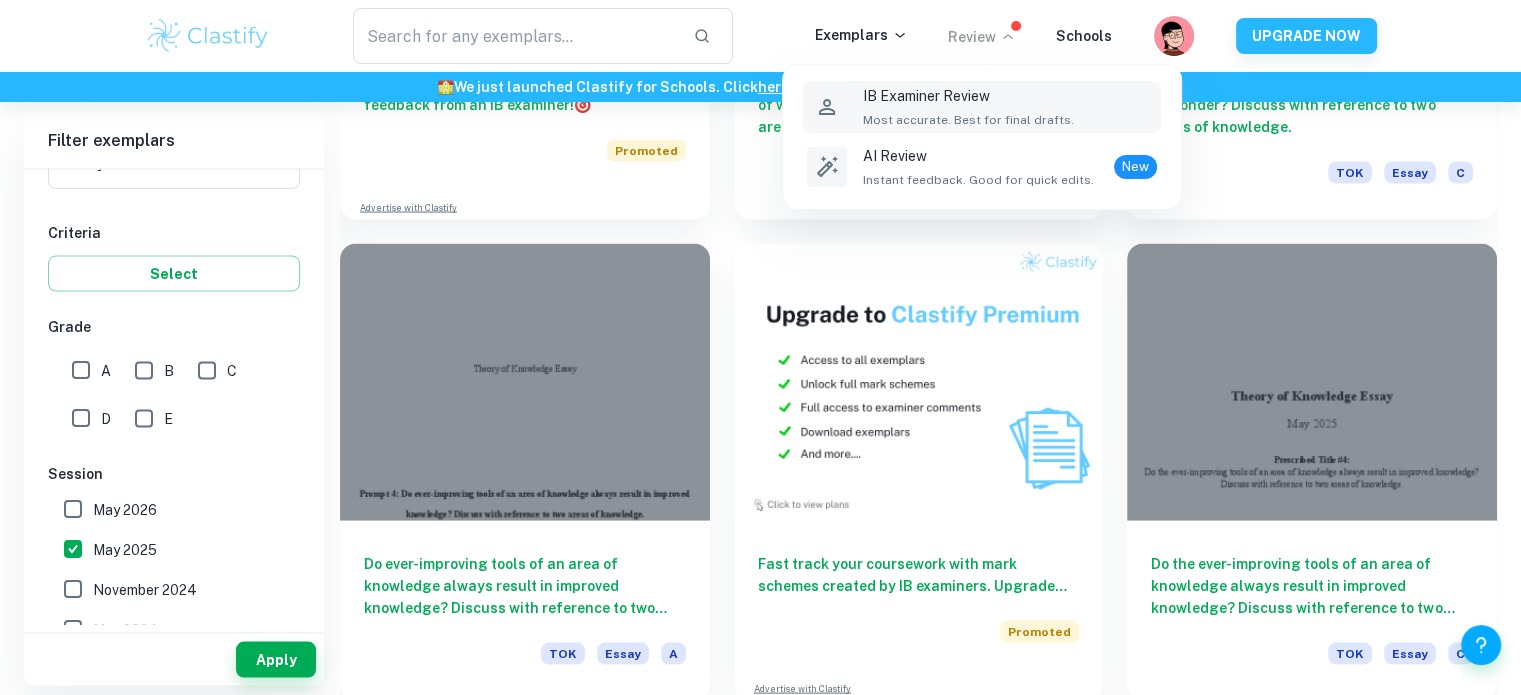 click on "Most accurate. Best for final drafts." at bounding box center [968, 120] 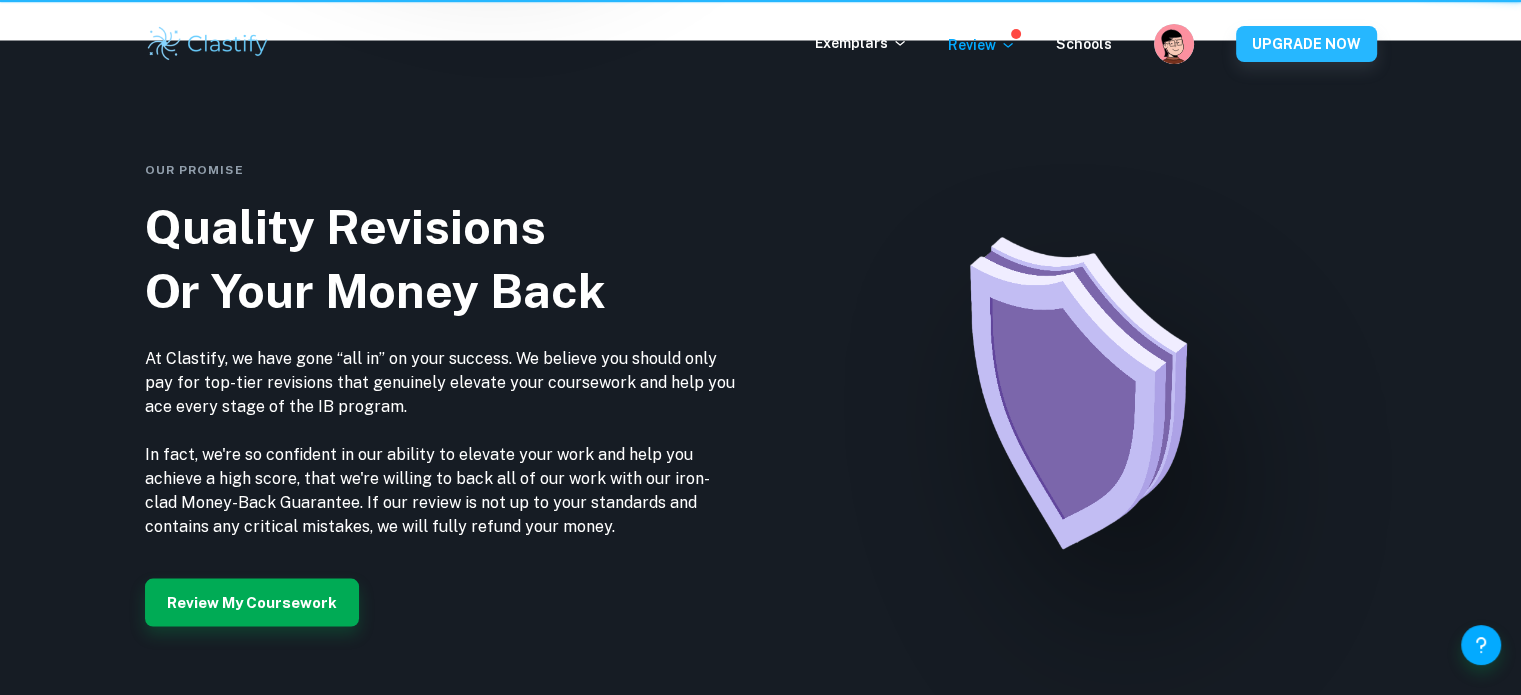 scroll, scrollTop: 0, scrollLeft: 0, axis: both 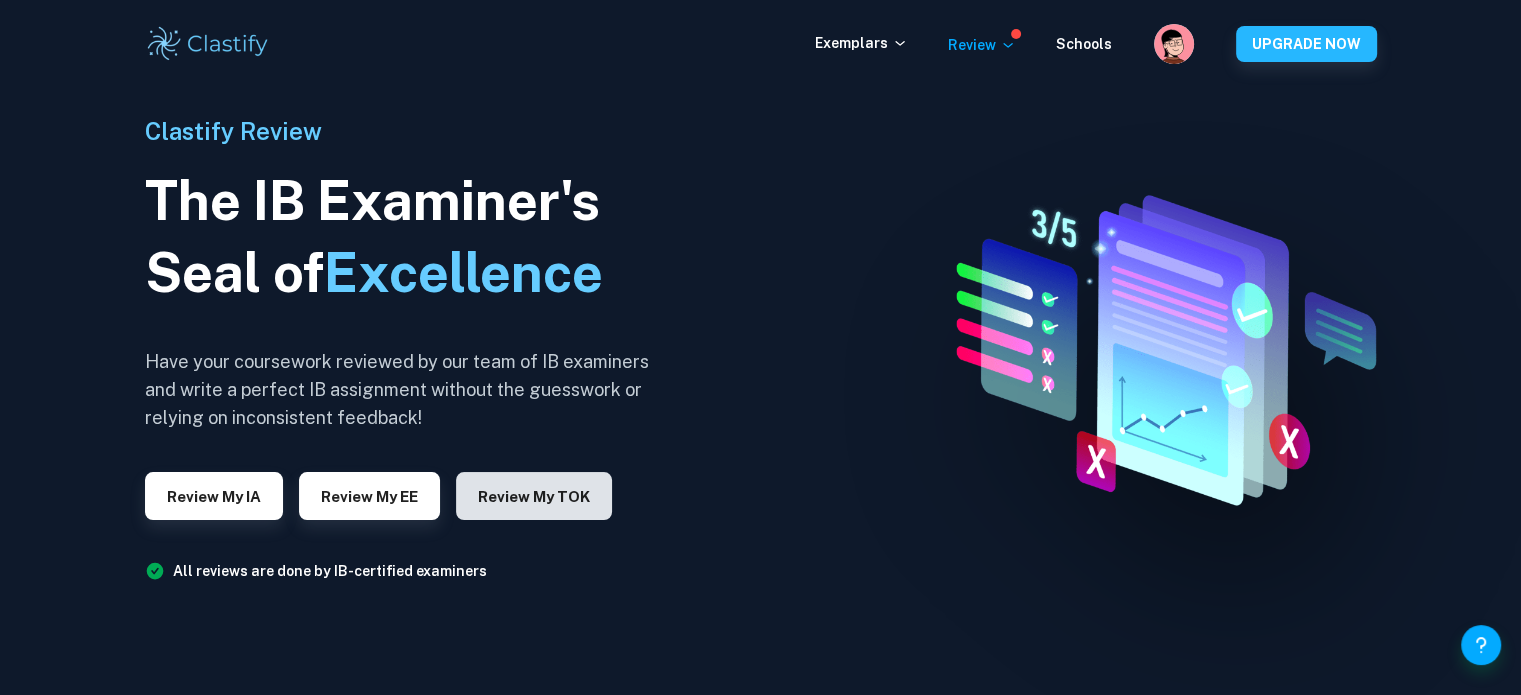 click on "Review my TOK" at bounding box center (534, 496) 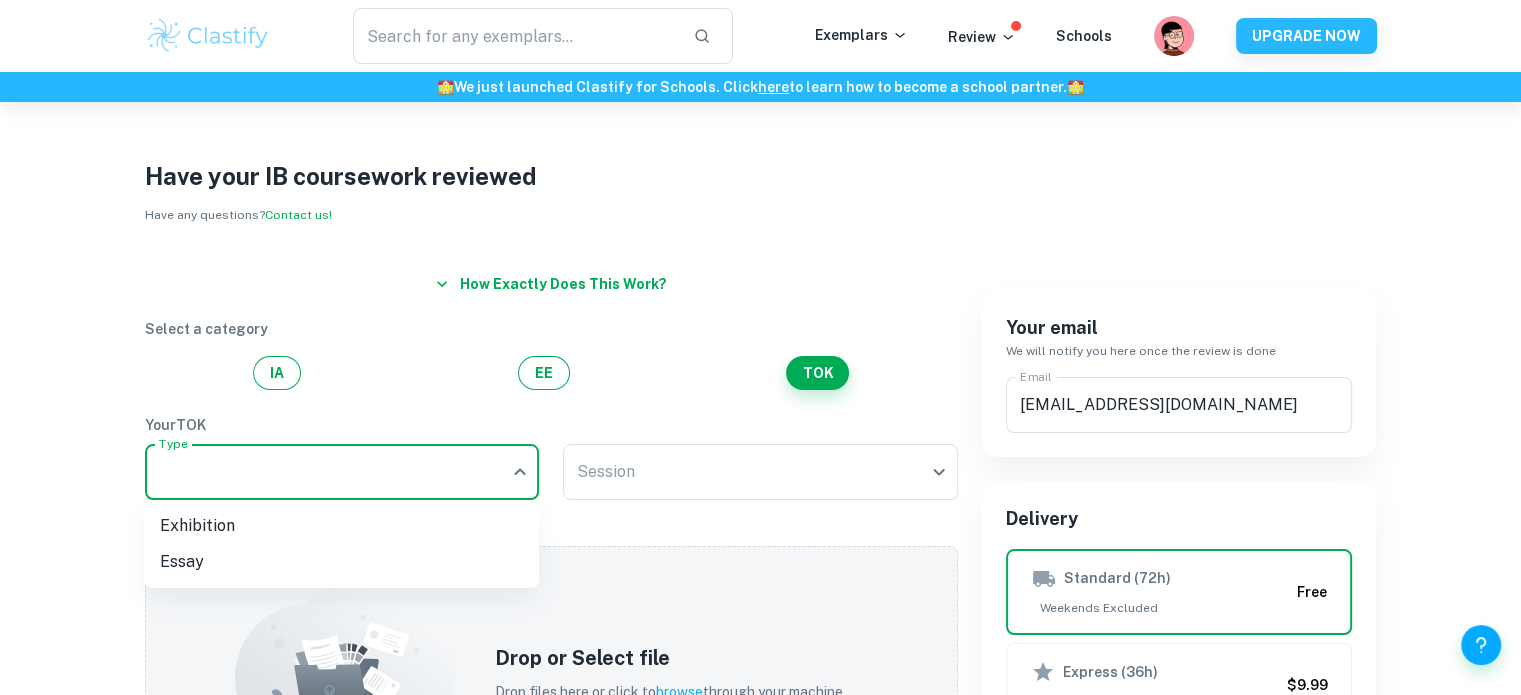 click on "We value your privacy We use cookies to enhance your browsing experience, serve personalised ads or content, and analyse our traffic. By clicking "Accept All", you consent to our use of cookies.   Cookie Policy Customise   Reject All   Accept All   Customise Consent Preferences   We use cookies to help you navigate efficiently and perform certain functions. You will find detailed information about all cookies under each consent category below. The cookies that are categorised as "Necessary" are stored on your browser as they are essential for enabling the basic functionalities of the site. ...  Show more For more information on how Google's third-party cookies operate and handle your data, see:   Google Privacy Policy Necessary Always Active Necessary cookies are required to enable the basic features of this site, such as providing secure log-in or adjusting your consent preferences. These cookies do not store any personally identifiable data. Functional Analytics Performance Advertisement Uncategorised" at bounding box center [760, 449] 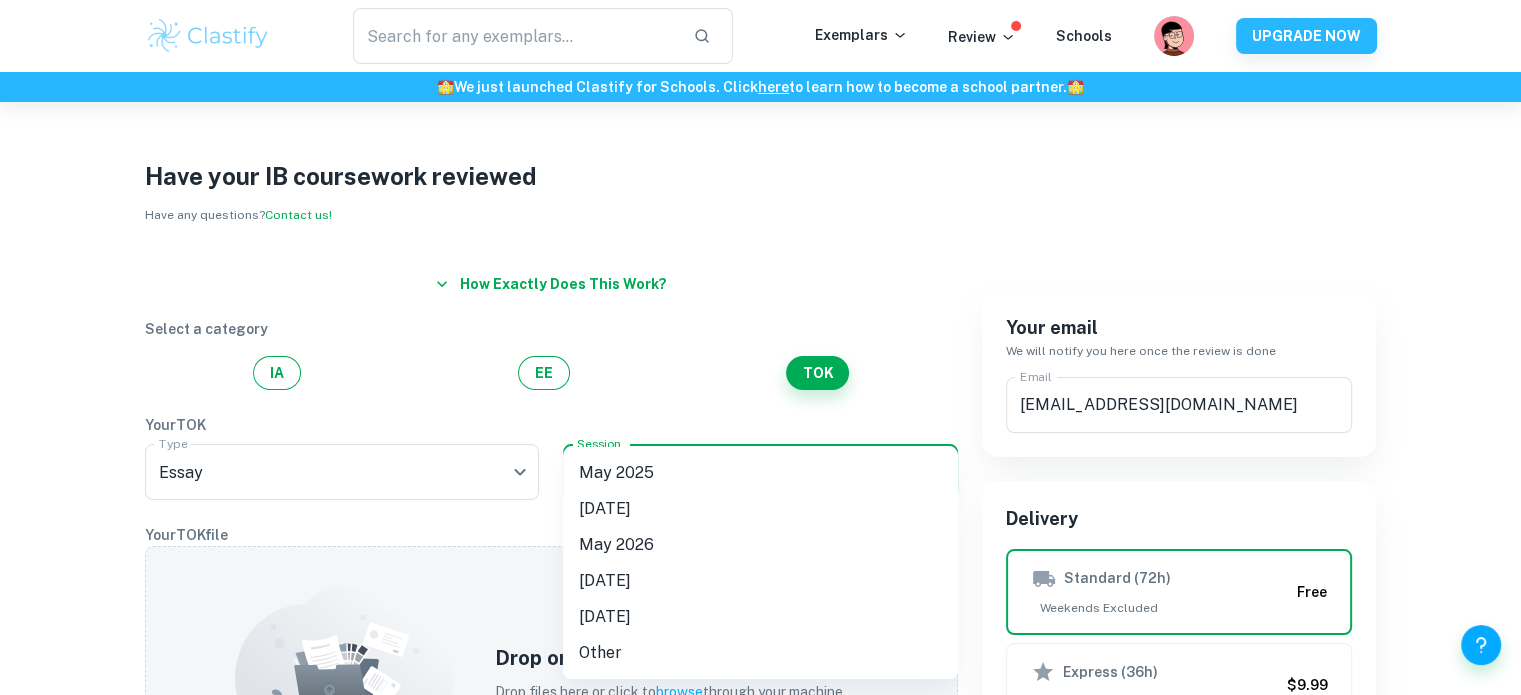 click on "We value your privacy We use cookies to enhance your browsing experience, serve personalised ads or content, and analyse our traffic. By clicking "Accept All", you consent to our use of cookies.   Cookie Policy Customise   Reject All   Accept All   Customise Consent Preferences   We use cookies to help you navigate efficiently and perform certain functions. You will find detailed information about all cookies under each consent category below. The cookies that are categorised as "Necessary" are stored on your browser as they are essential for enabling the basic functionalities of the site. ...  Show more For more information on how Google's third-party cookies operate and handle your data, see:   Google Privacy Policy Necessary Always Active Necessary cookies are required to enable the basic features of this site, such as providing secure log-in or adjusting your consent preferences. These cookies do not store any personally identifiable data. Functional Analytics Performance Advertisement Uncategorised" at bounding box center [760, 449] 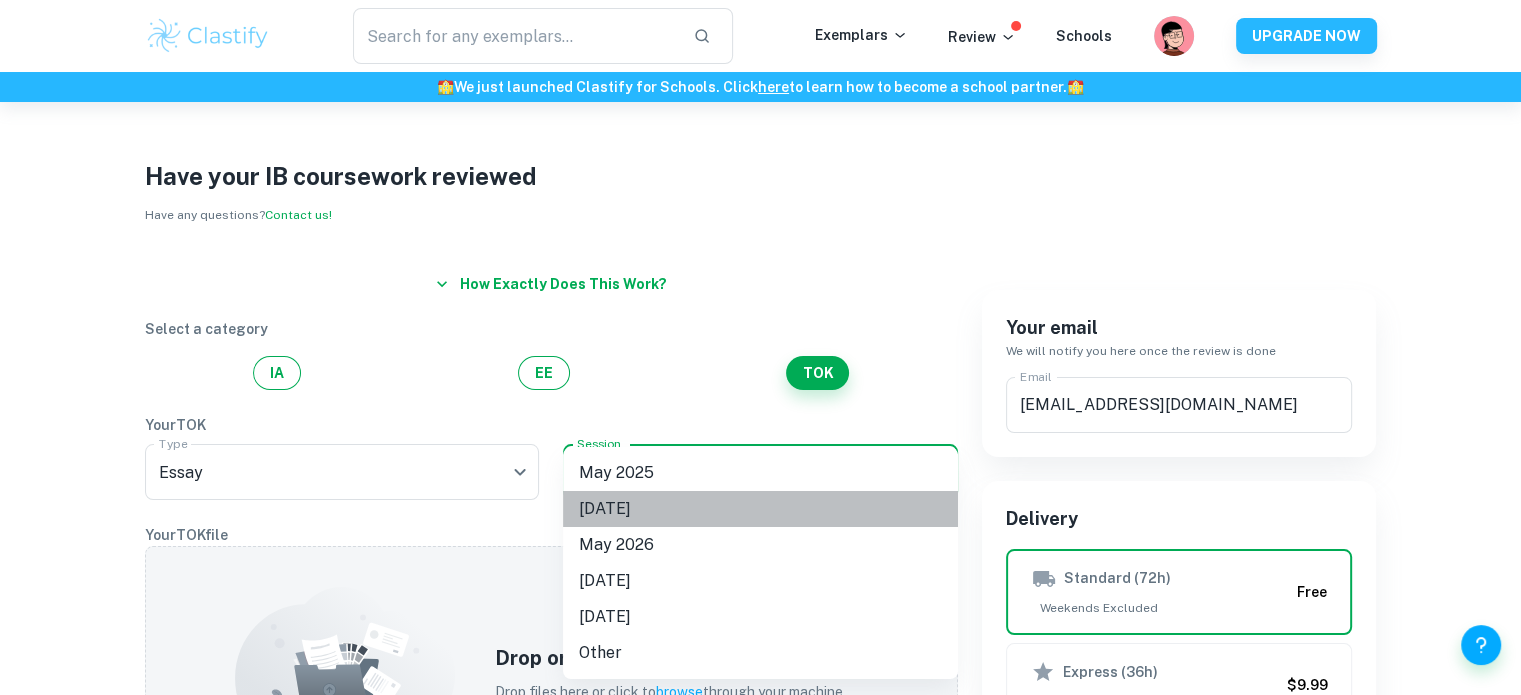 drag, startPoint x: 657, startPoint y: 511, endPoint x: 644, endPoint y: 495, distance: 20.615528 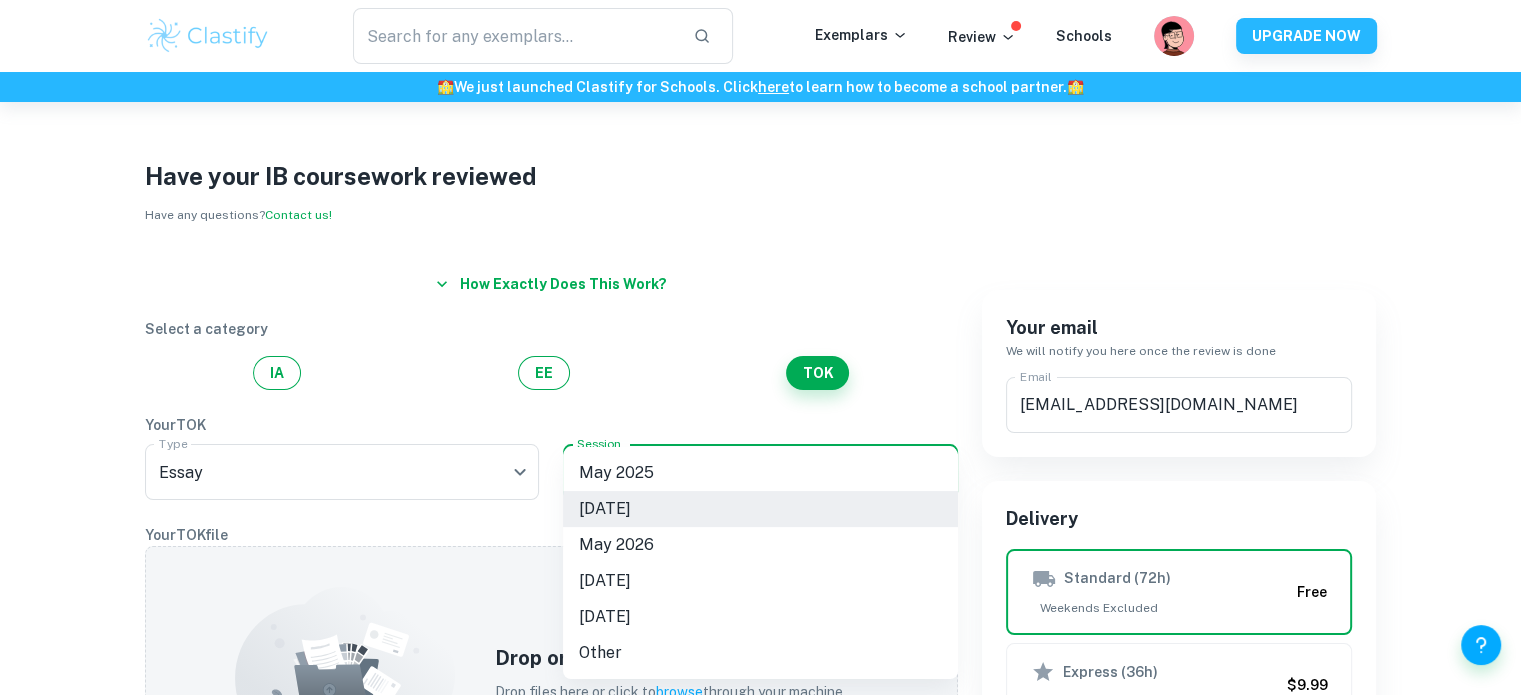 click on "We value your privacy We use cookies to enhance your browsing experience, serve personalised ads or content, and analyse our traffic. By clicking "Accept All", you consent to our use of cookies.   Cookie Policy Customise   Reject All   Accept All   Customise Consent Preferences   We use cookies to help you navigate efficiently and perform certain functions. You will find detailed information about all cookies under each consent category below. The cookies that are categorised as "Necessary" are stored on your browser as they are essential for enabling the basic functionalities of the site. ...  Show more For more information on how Google's third-party cookies operate and handle your data, see:   Google Privacy Policy Necessary Always Active Necessary cookies are required to enable the basic features of this site, such as providing secure log-in or adjusting your consent preferences. These cookies do not store any personally identifiable data. Functional Analytics Performance Advertisement Uncategorised" at bounding box center [760, 449] 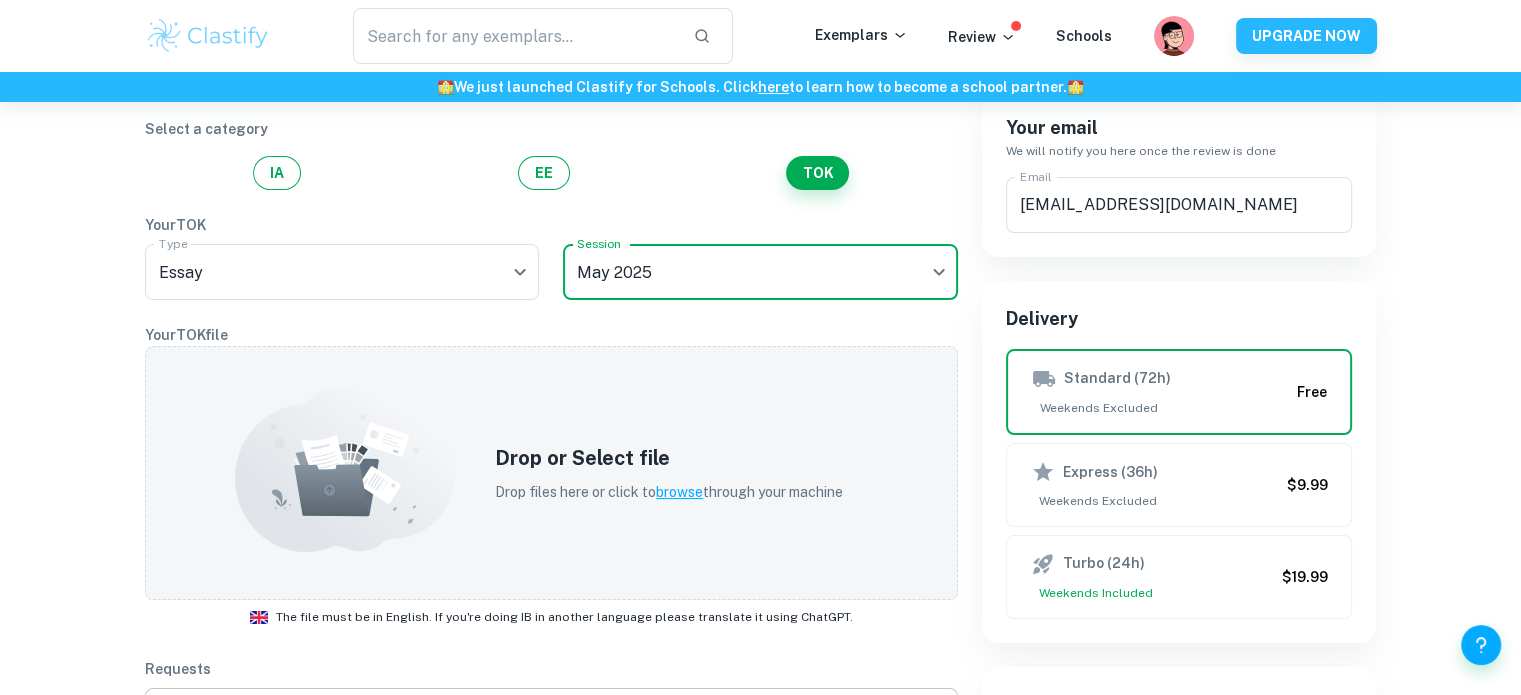 scroll, scrollTop: 400, scrollLeft: 0, axis: vertical 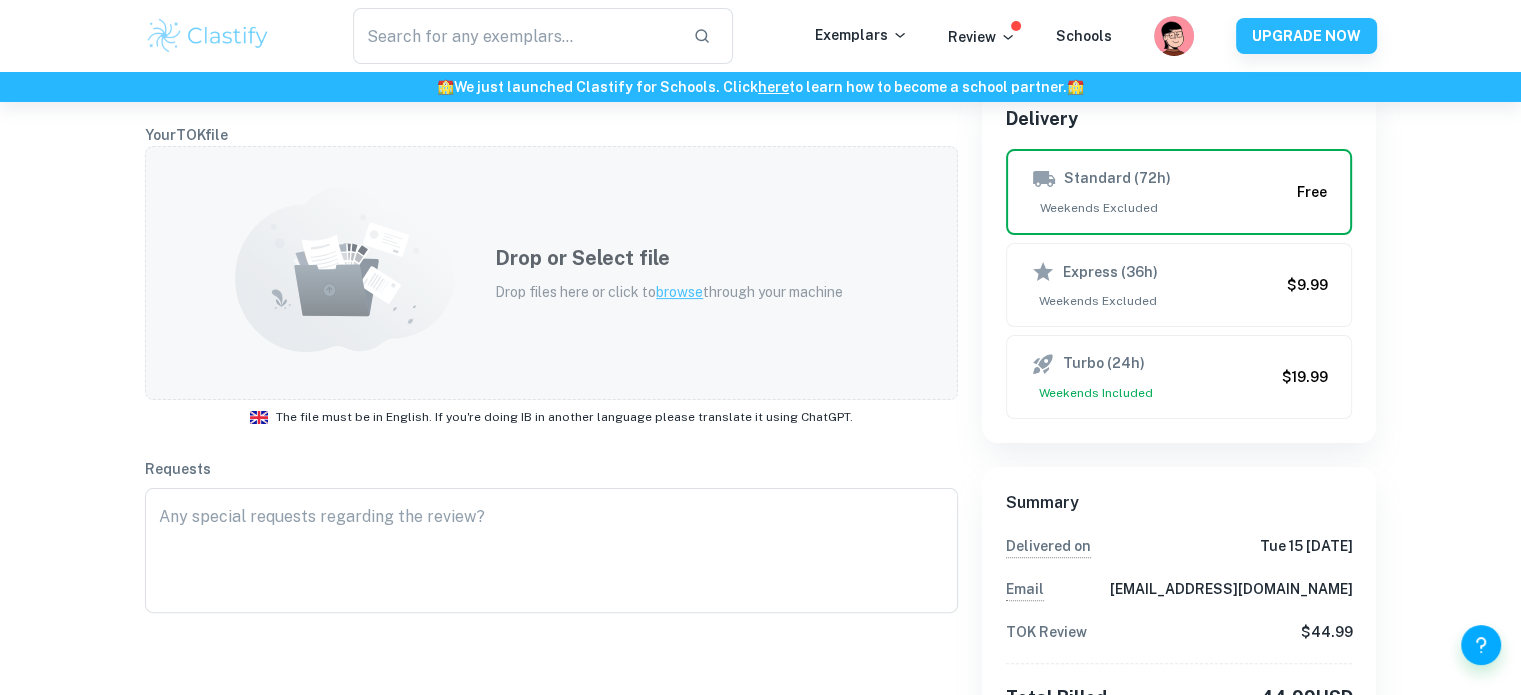 click on "Drop or Select file Drop files here or click to  browse  through your machine" at bounding box center (551, 273) 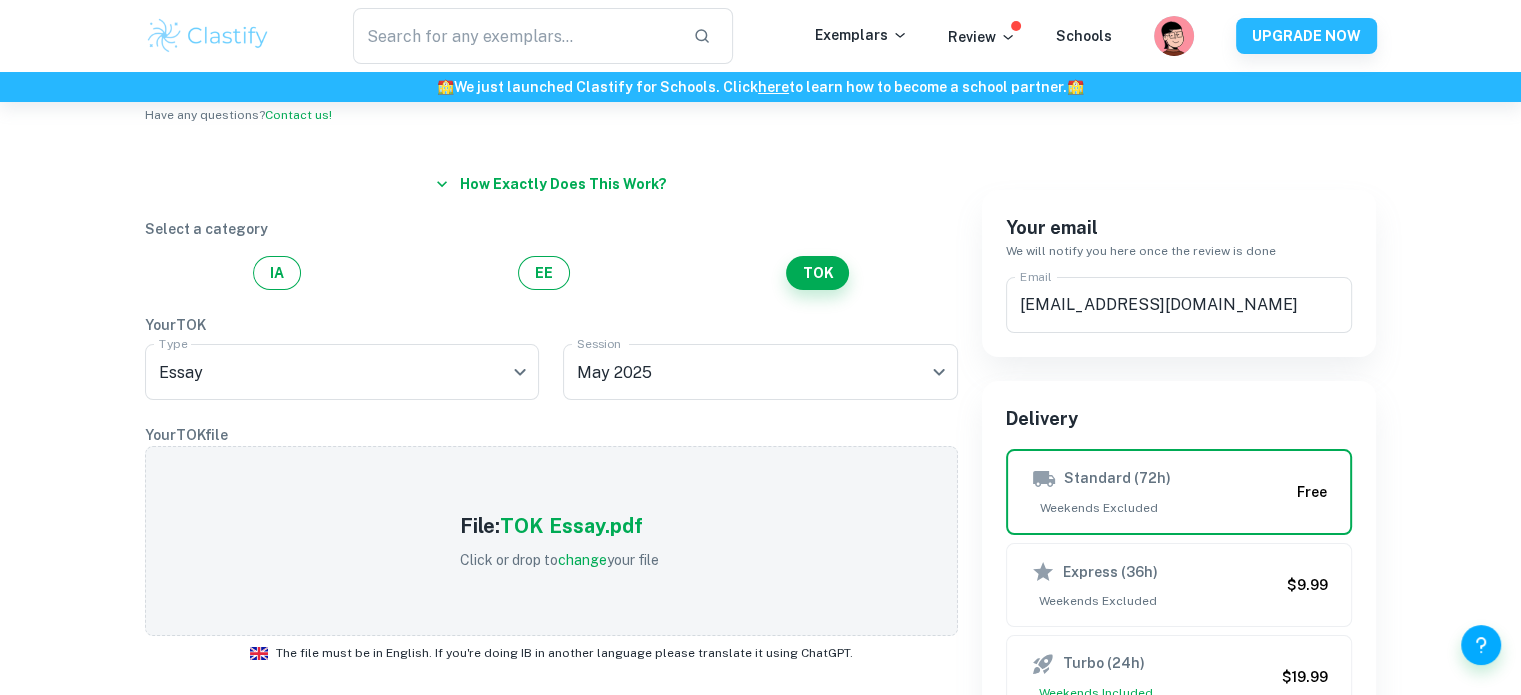 scroll, scrollTop: 766, scrollLeft: 0, axis: vertical 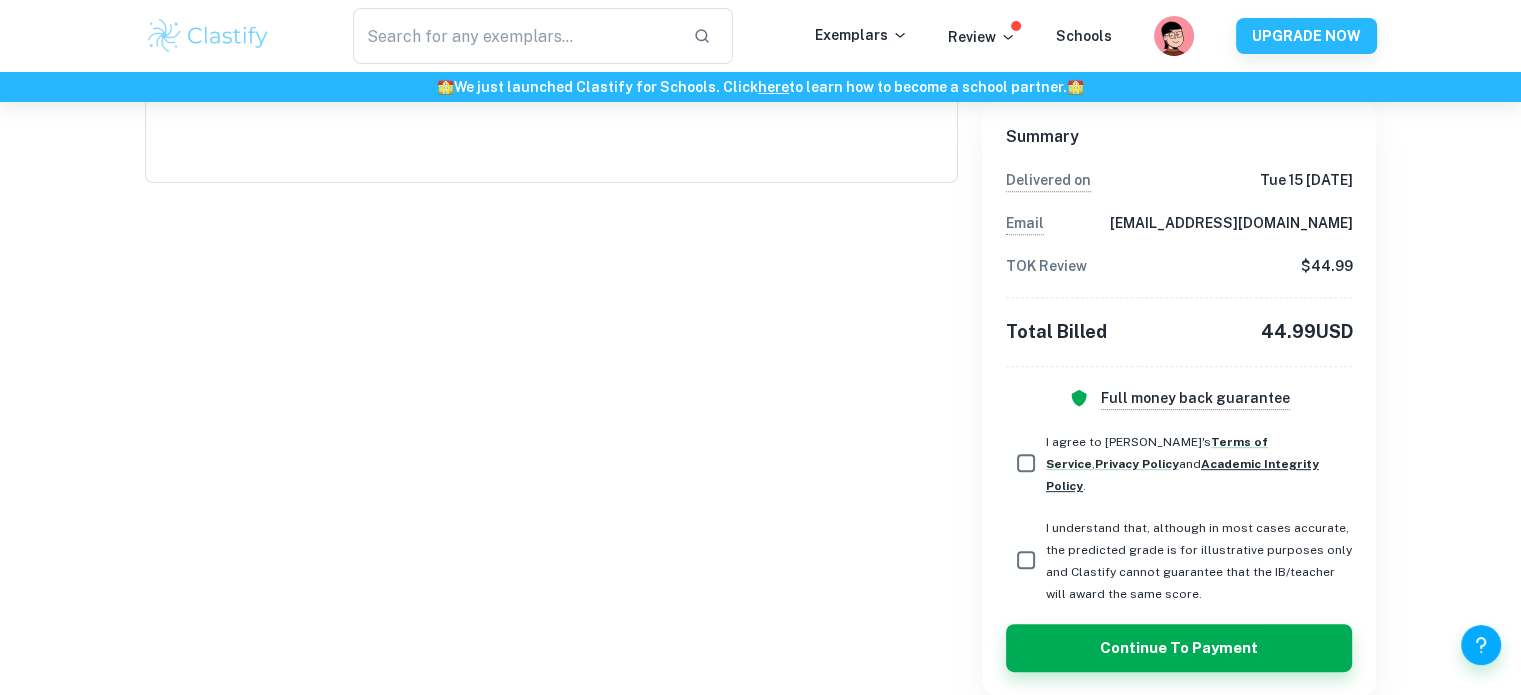 click on "Academic Integrity Policy" at bounding box center (1182, 475) 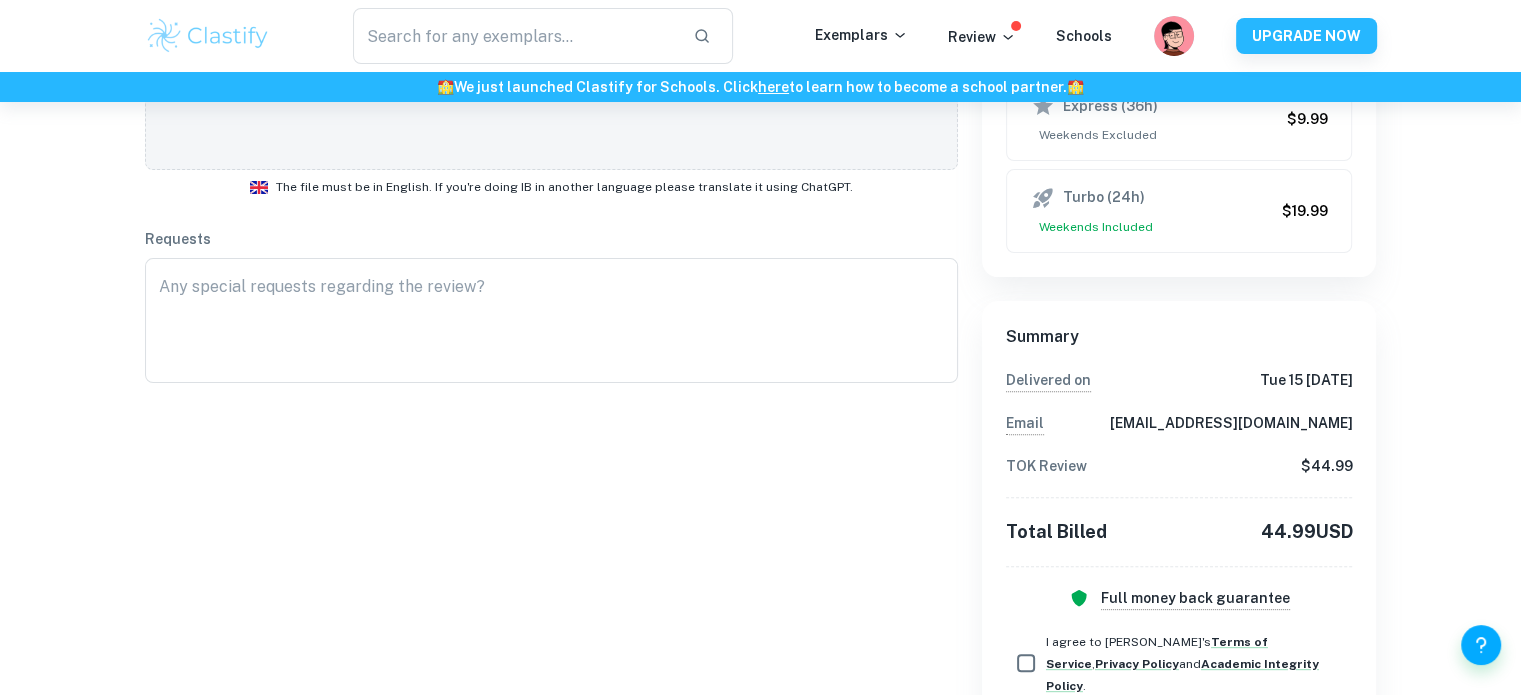 scroll, scrollTop: 366, scrollLeft: 0, axis: vertical 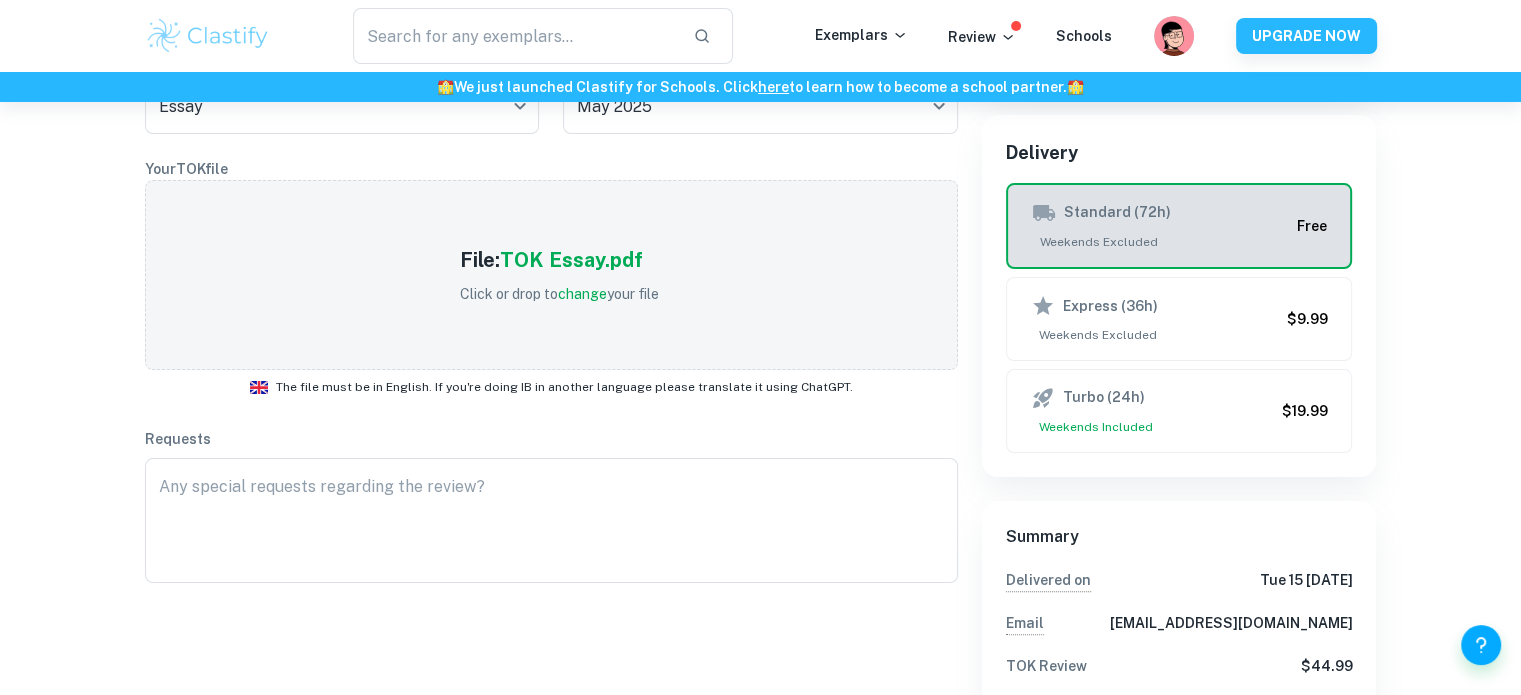 click on "Weekends Excluded" at bounding box center (1160, 242) 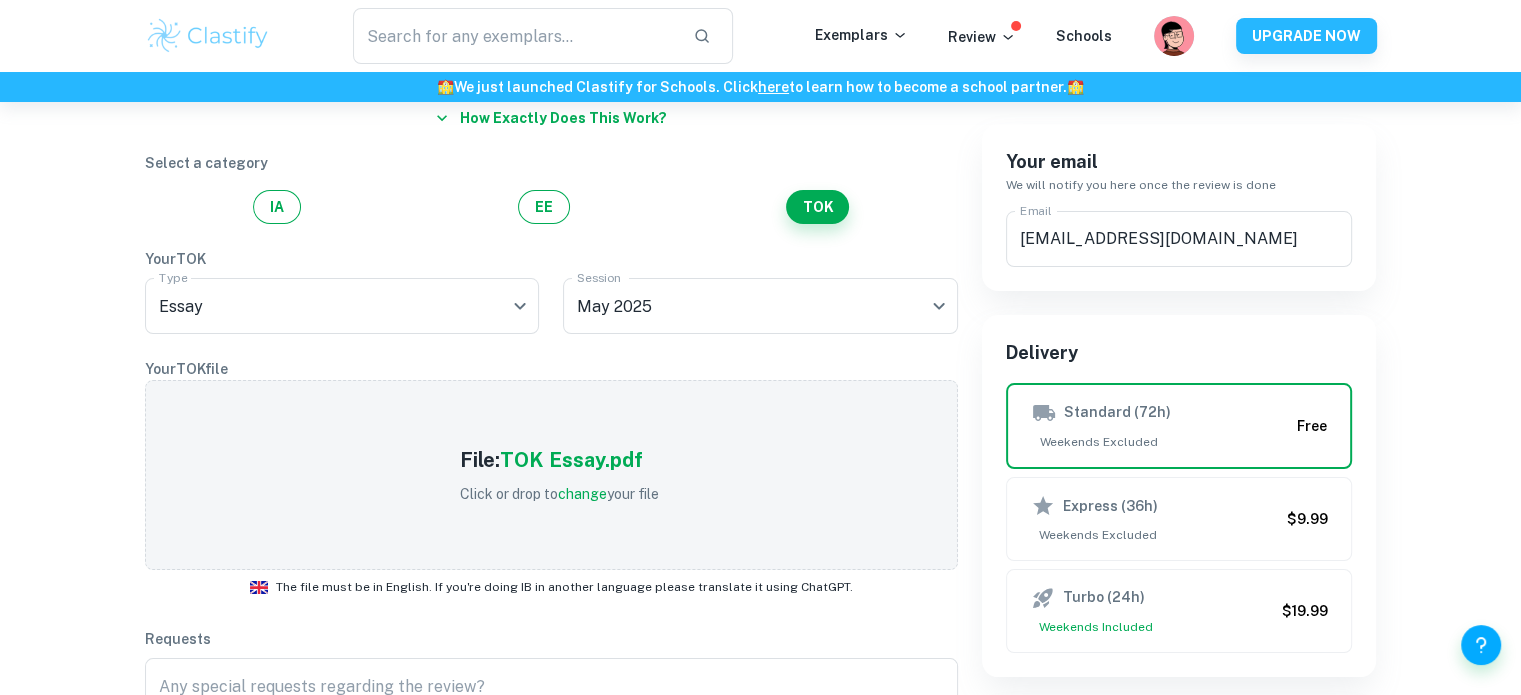 scroll, scrollTop: 0, scrollLeft: 0, axis: both 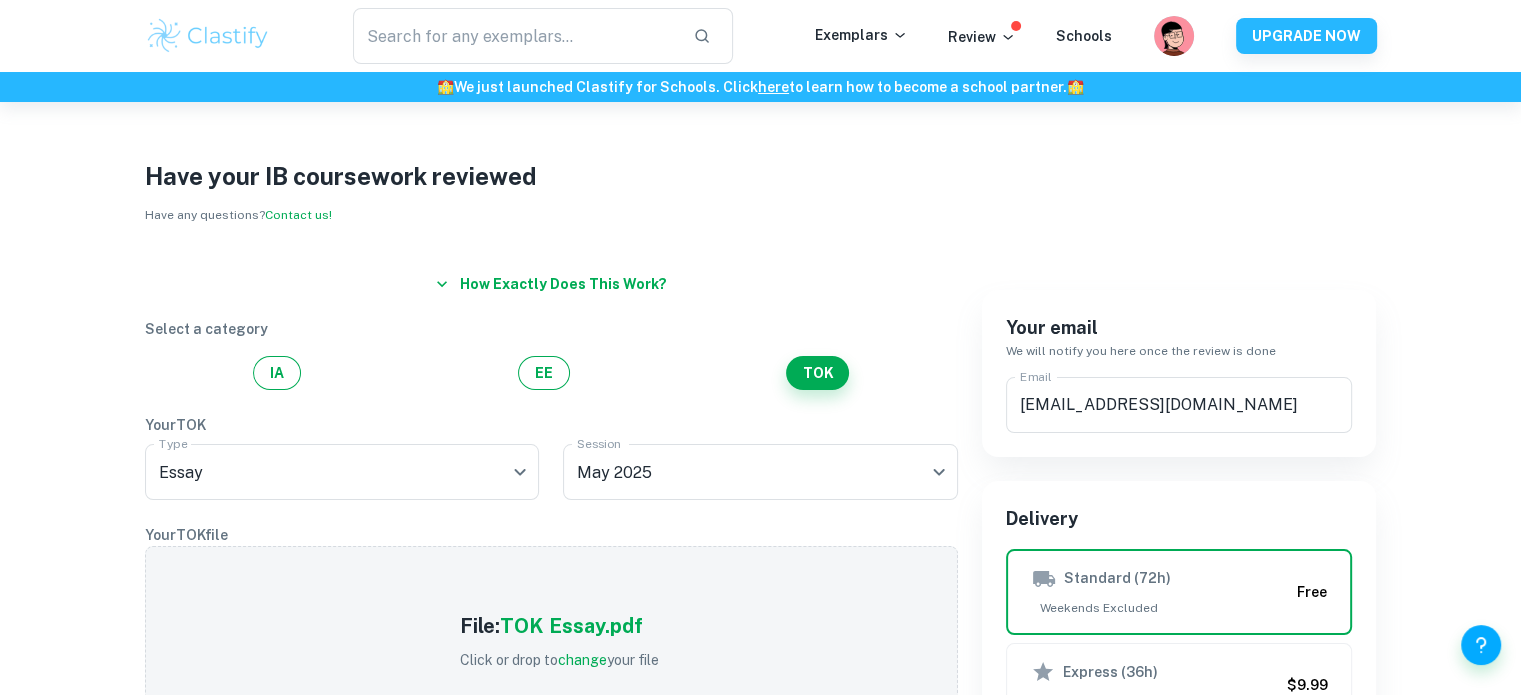 click on "How exactly does this work?" at bounding box center (551, 284) 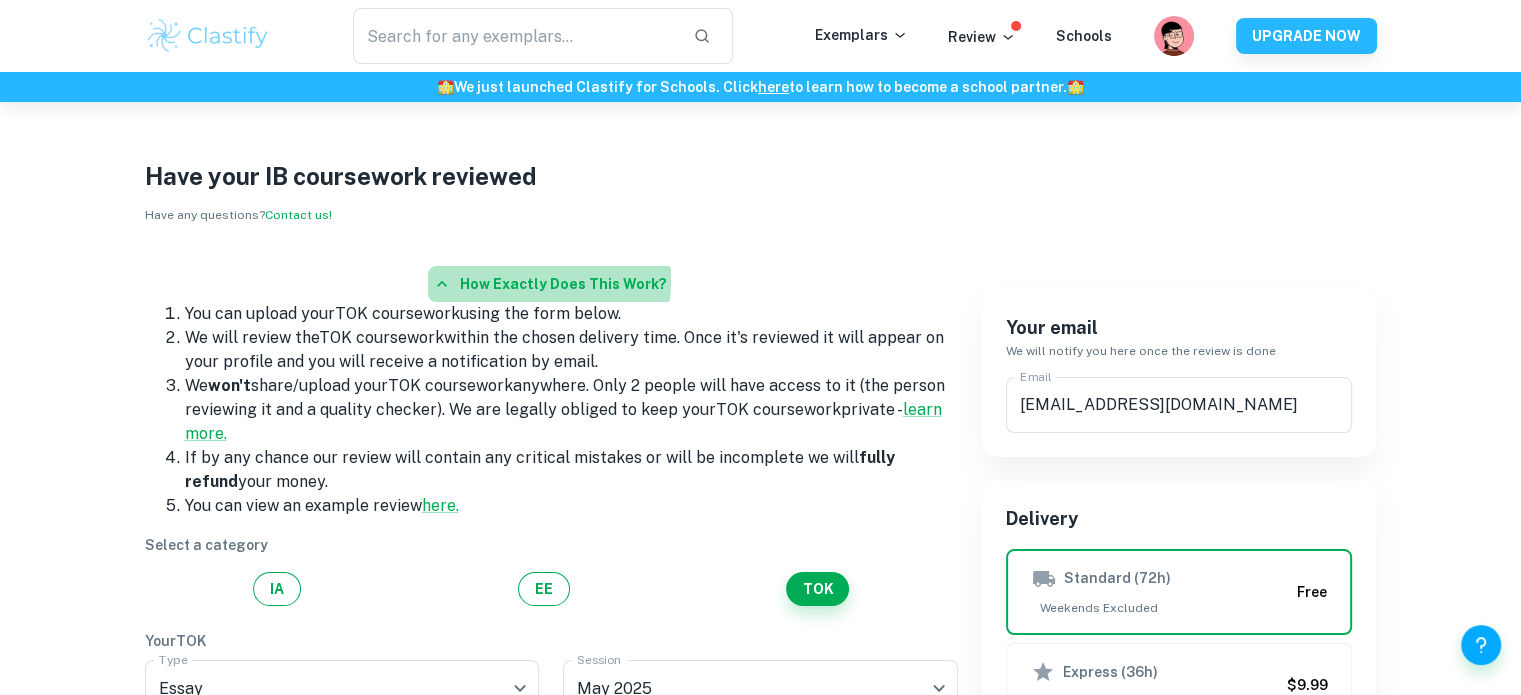 click on "How exactly does this work?" at bounding box center (551, 284) 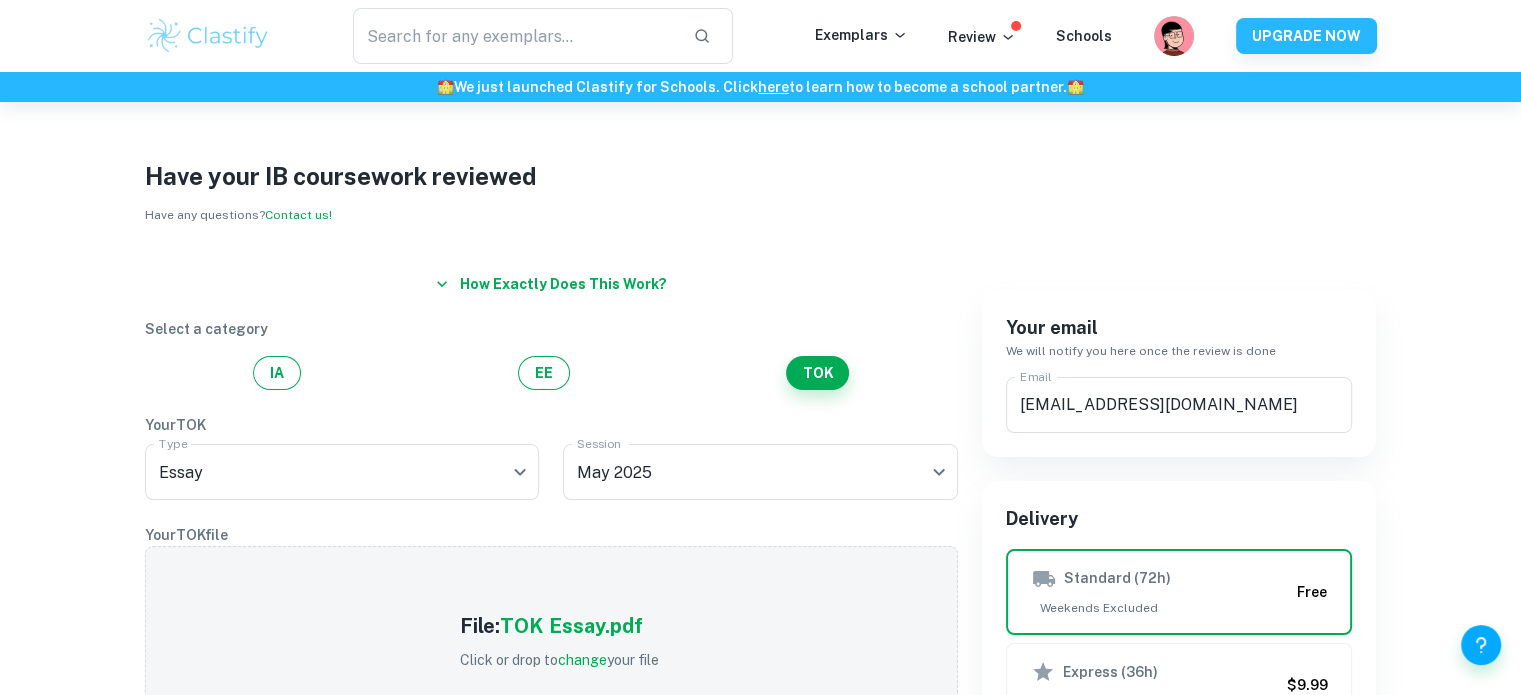 scroll, scrollTop: 200, scrollLeft: 0, axis: vertical 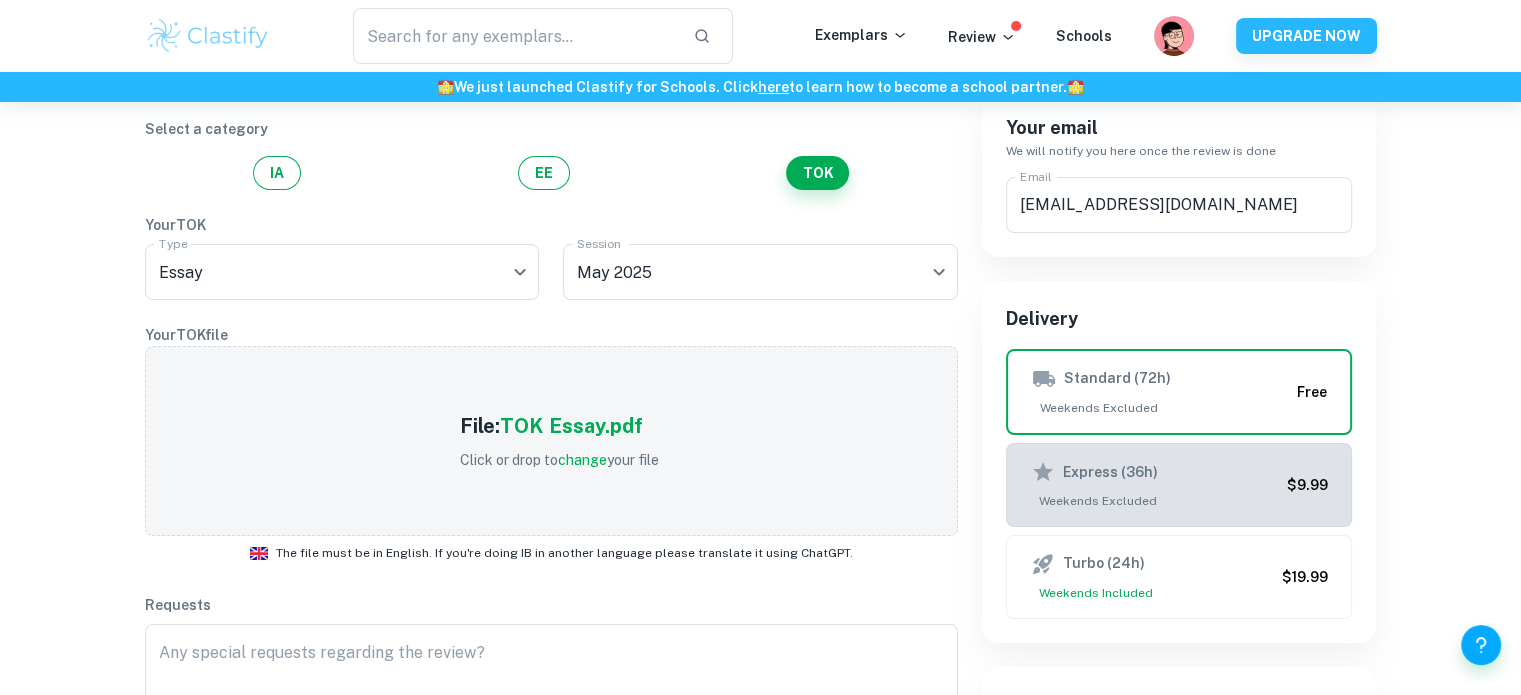 click on "Express (36h)" at bounding box center (1110, 472) 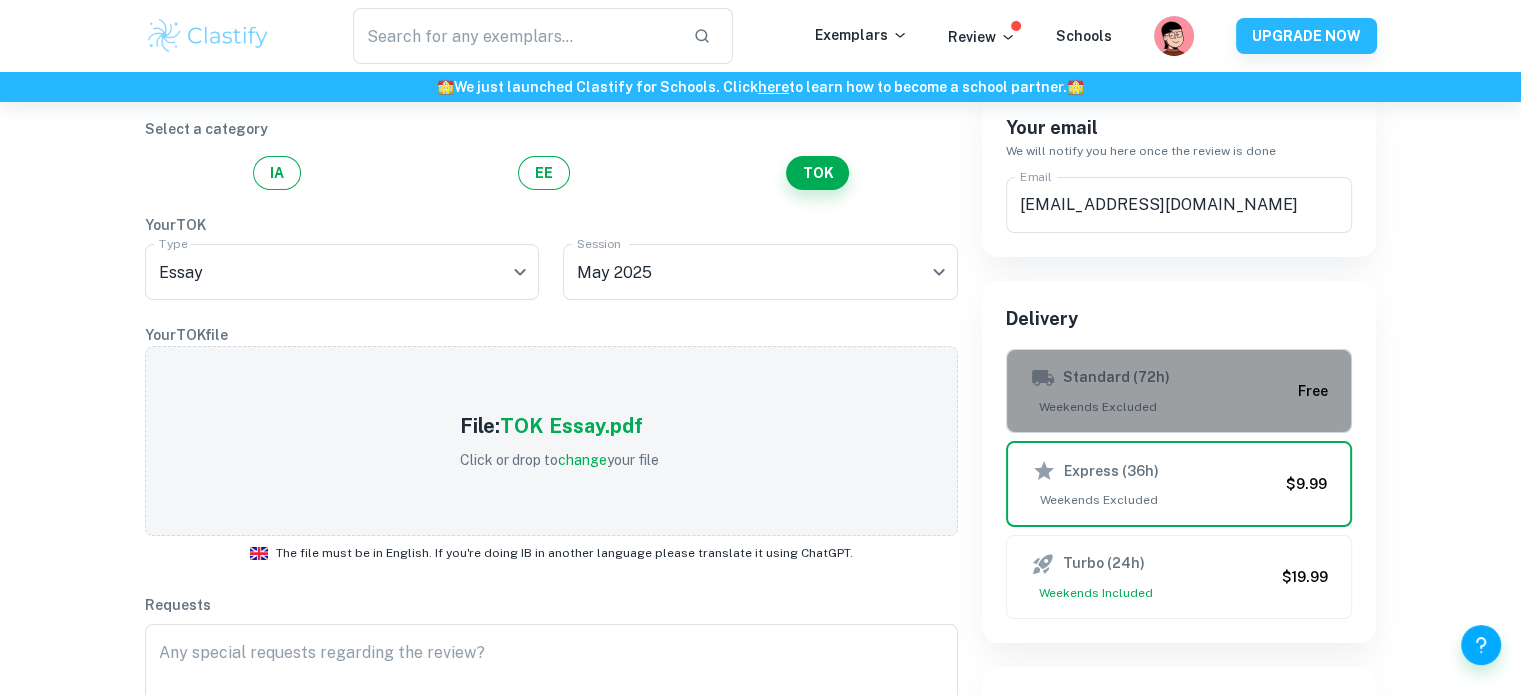 click on "Weekends Excluded" at bounding box center (1160, 407) 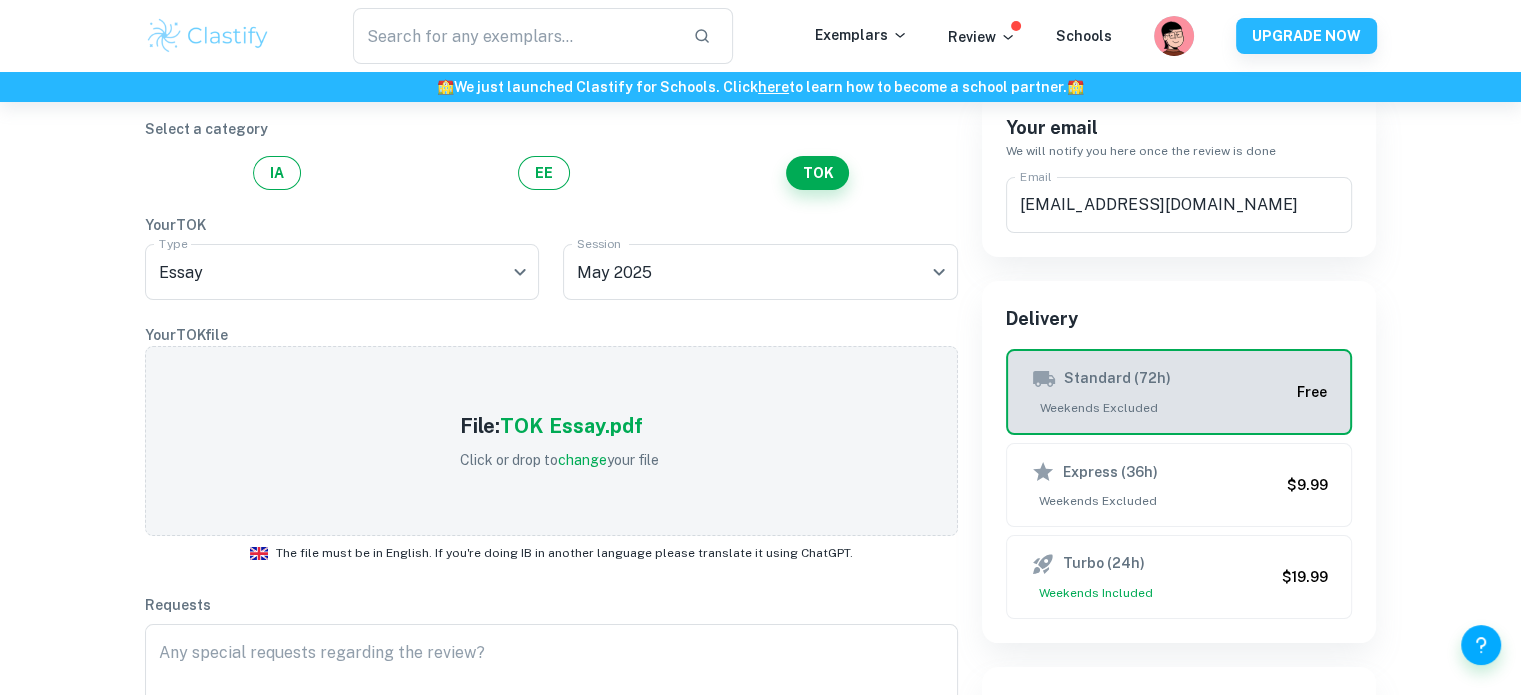 scroll, scrollTop: 700, scrollLeft: 0, axis: vertical 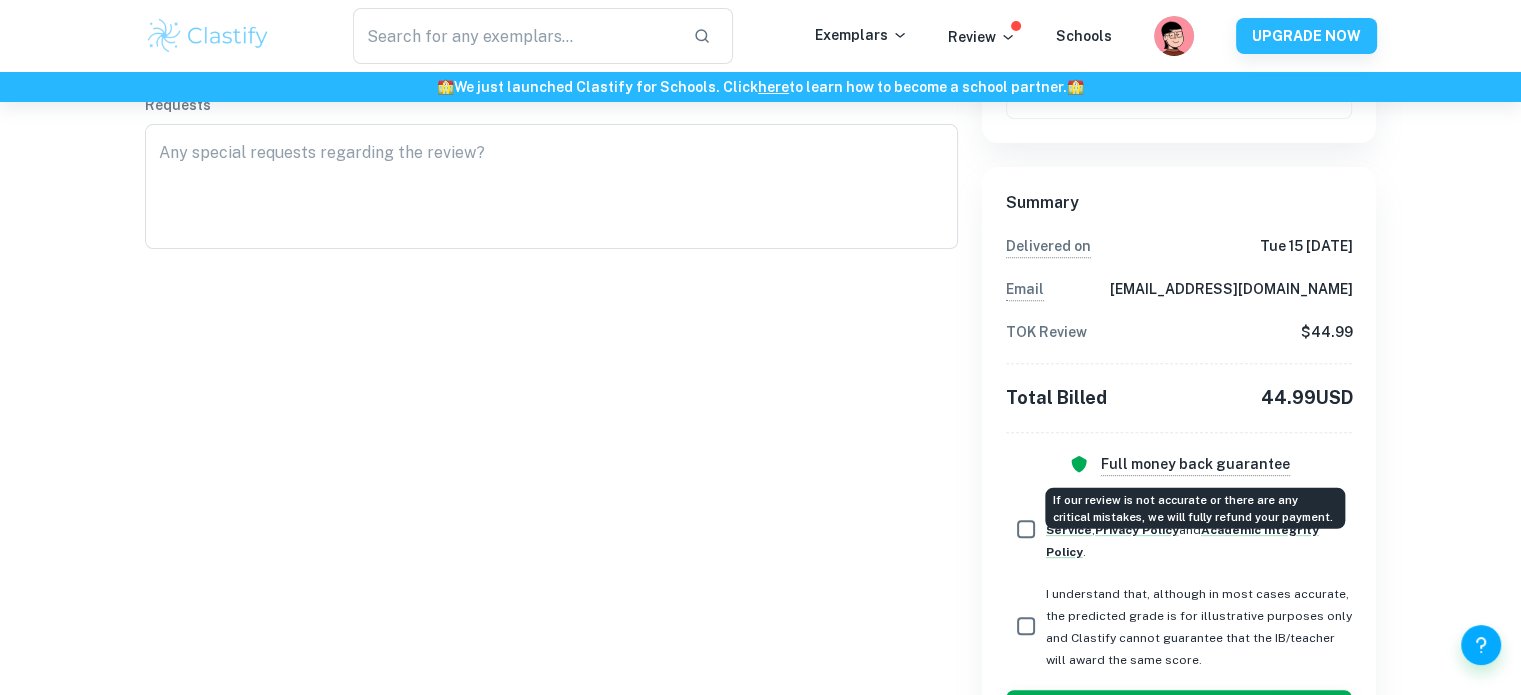 click on "Full money back guarantee" at bounding box center (1195, 464) 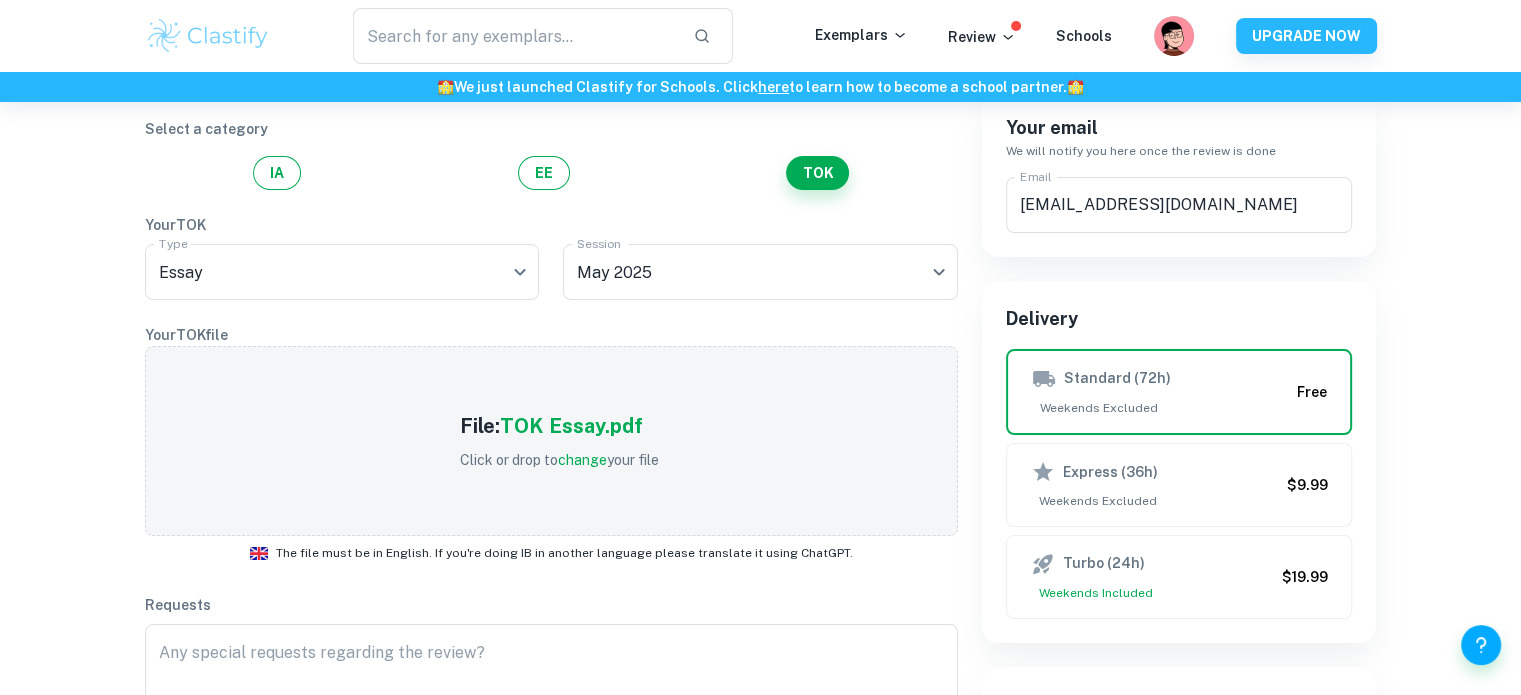 scroll, scrollTop: 0, scrollLeft: 0, axis: both 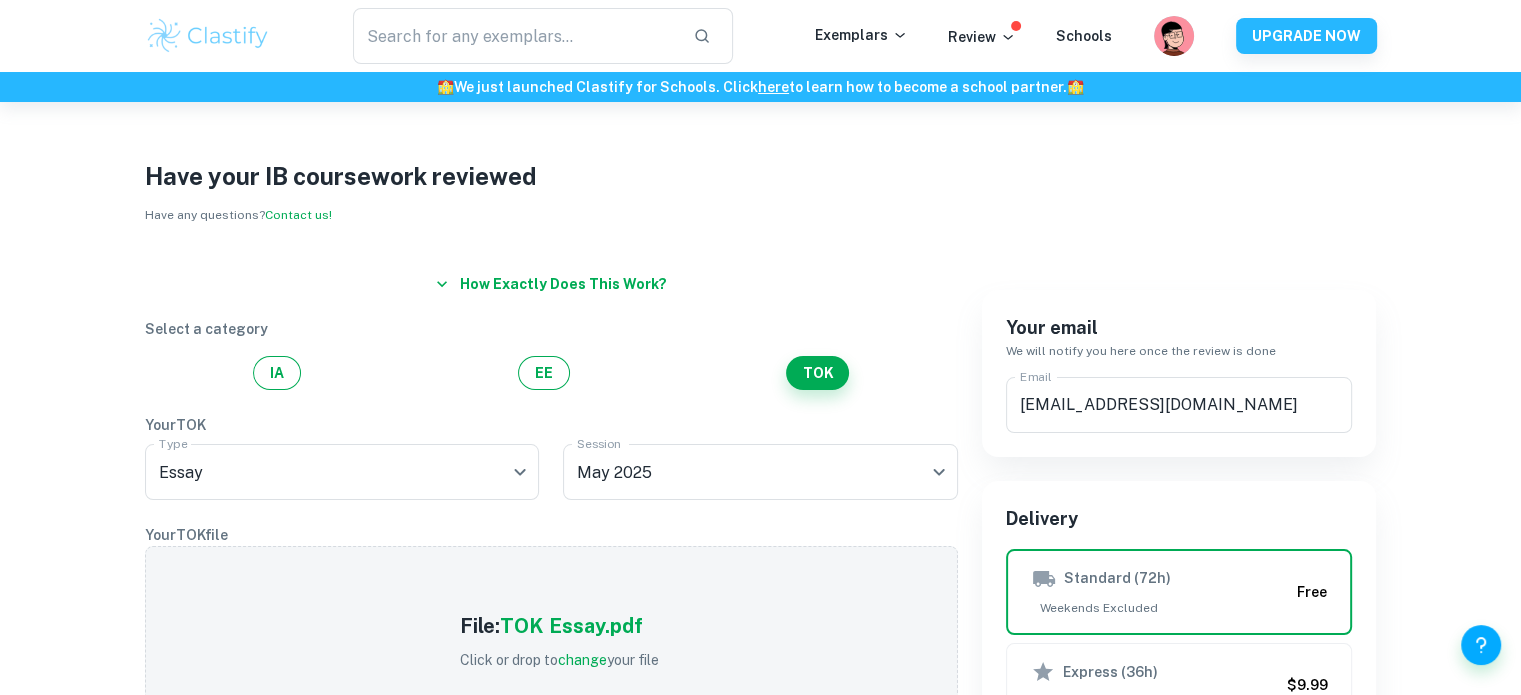 click at bounding box center (208, 36) 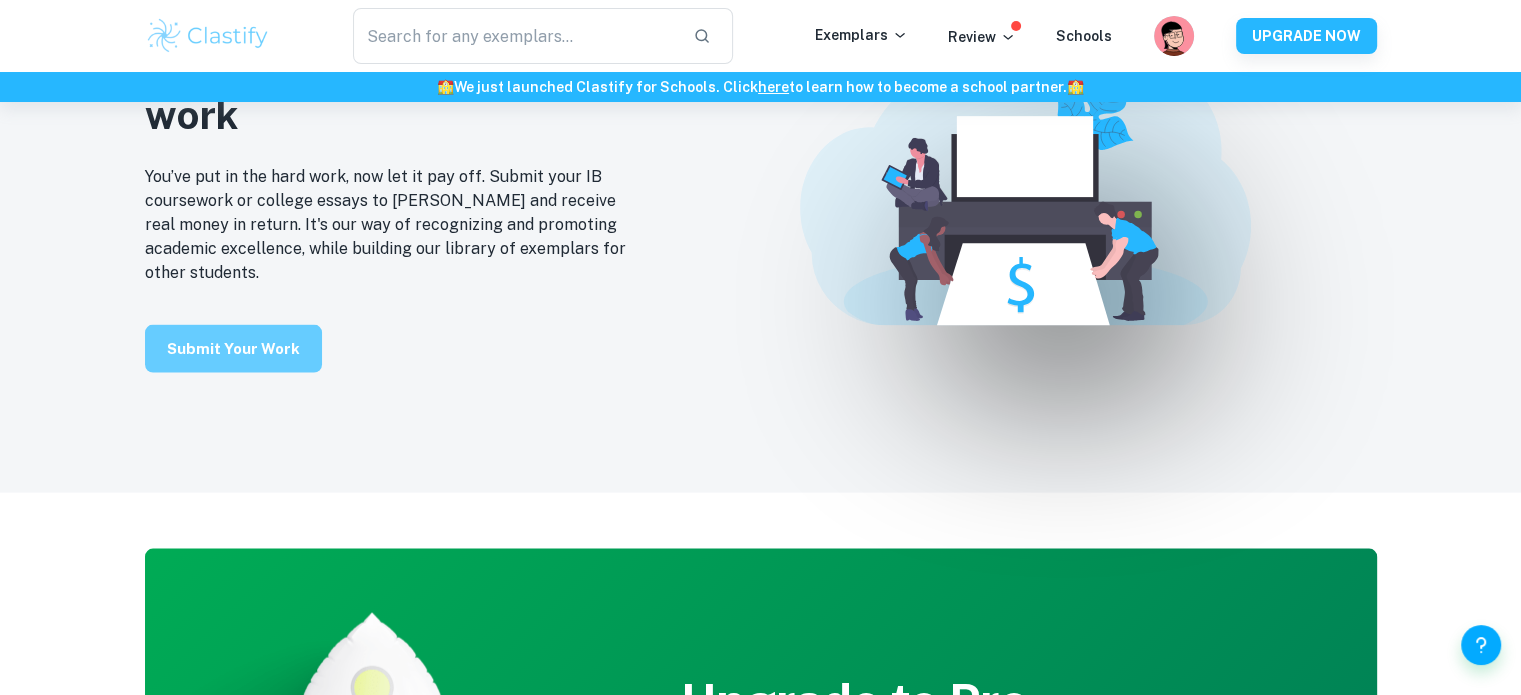 scroll, scrollTop: 4000, scrollLeft: 0, axis: vertical 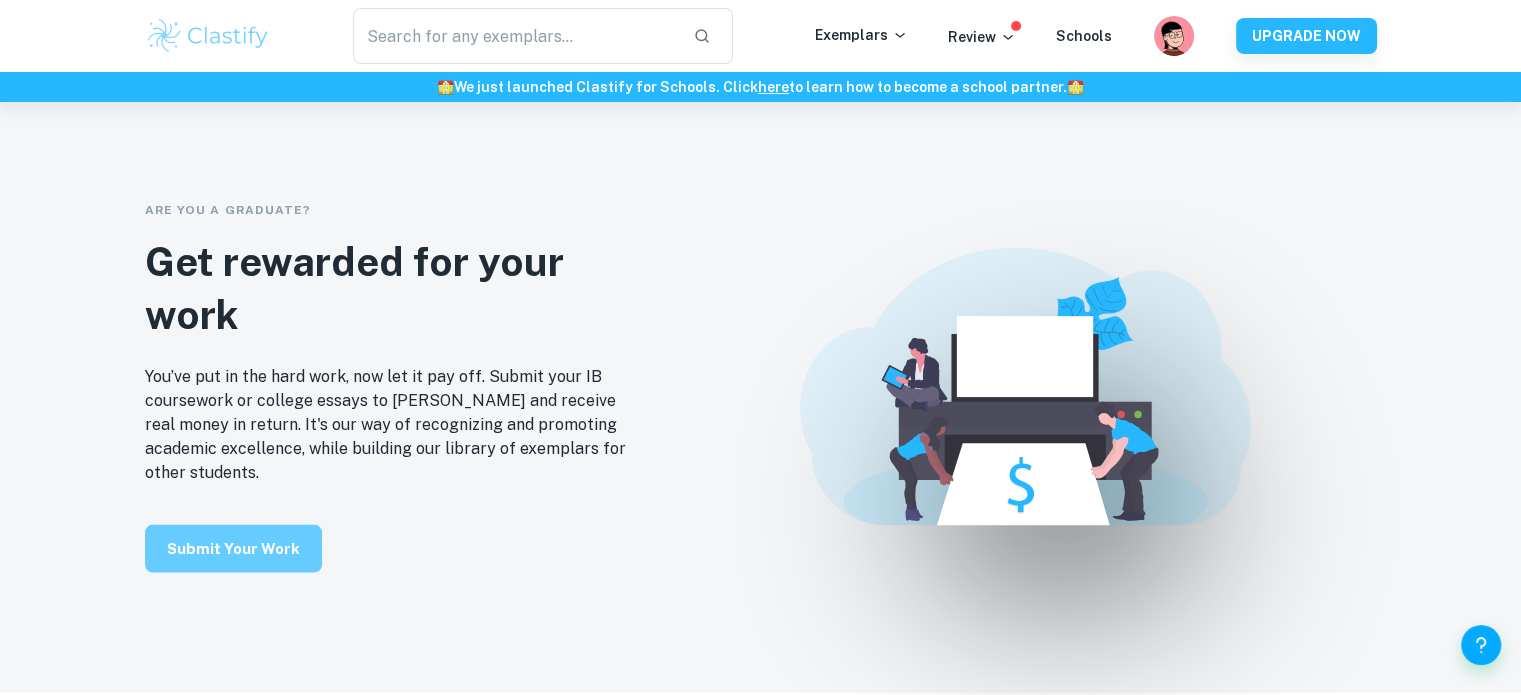click on "Submit your work" at bounding box center [233, 549] 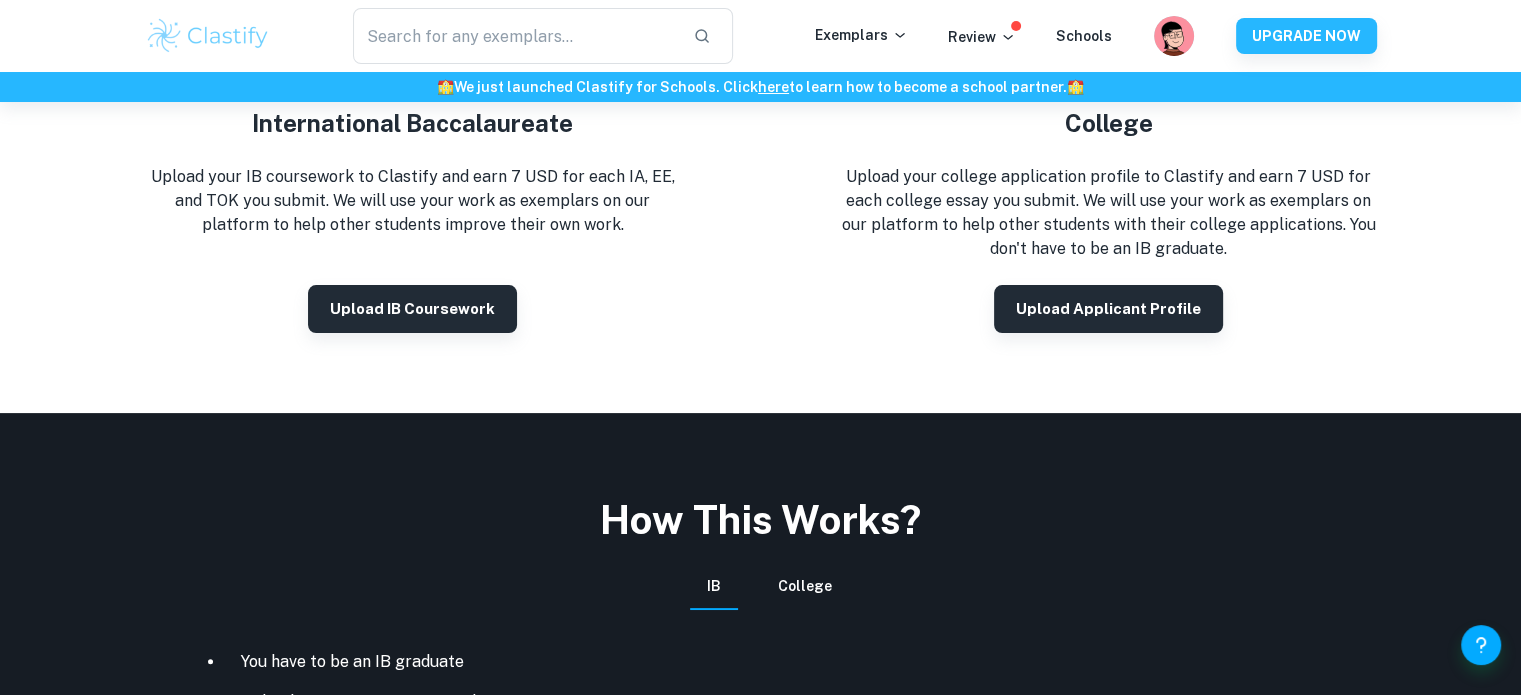 scroll, scrollTop: 200, scrollLeft: 0, axis: vertical 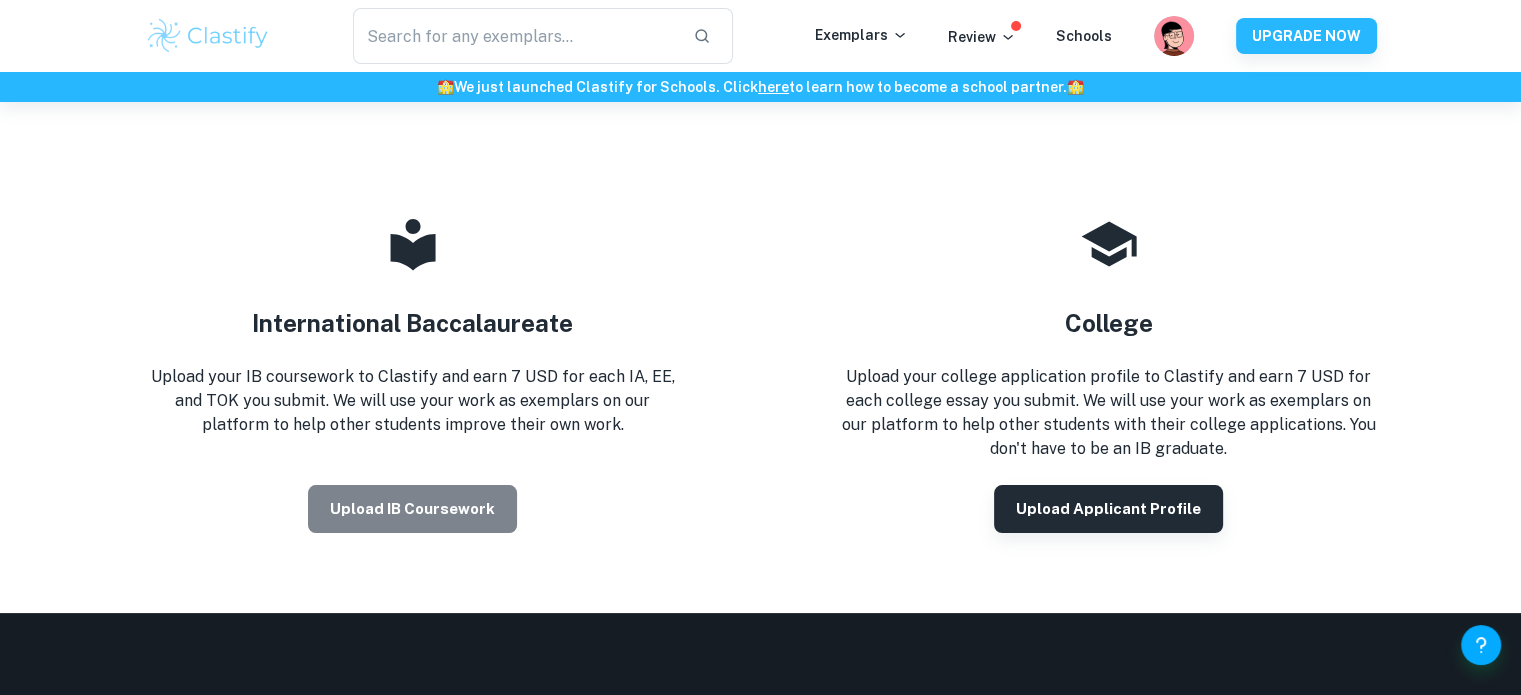 click on "Upload IB coursework" at bounding box center [412, 509] 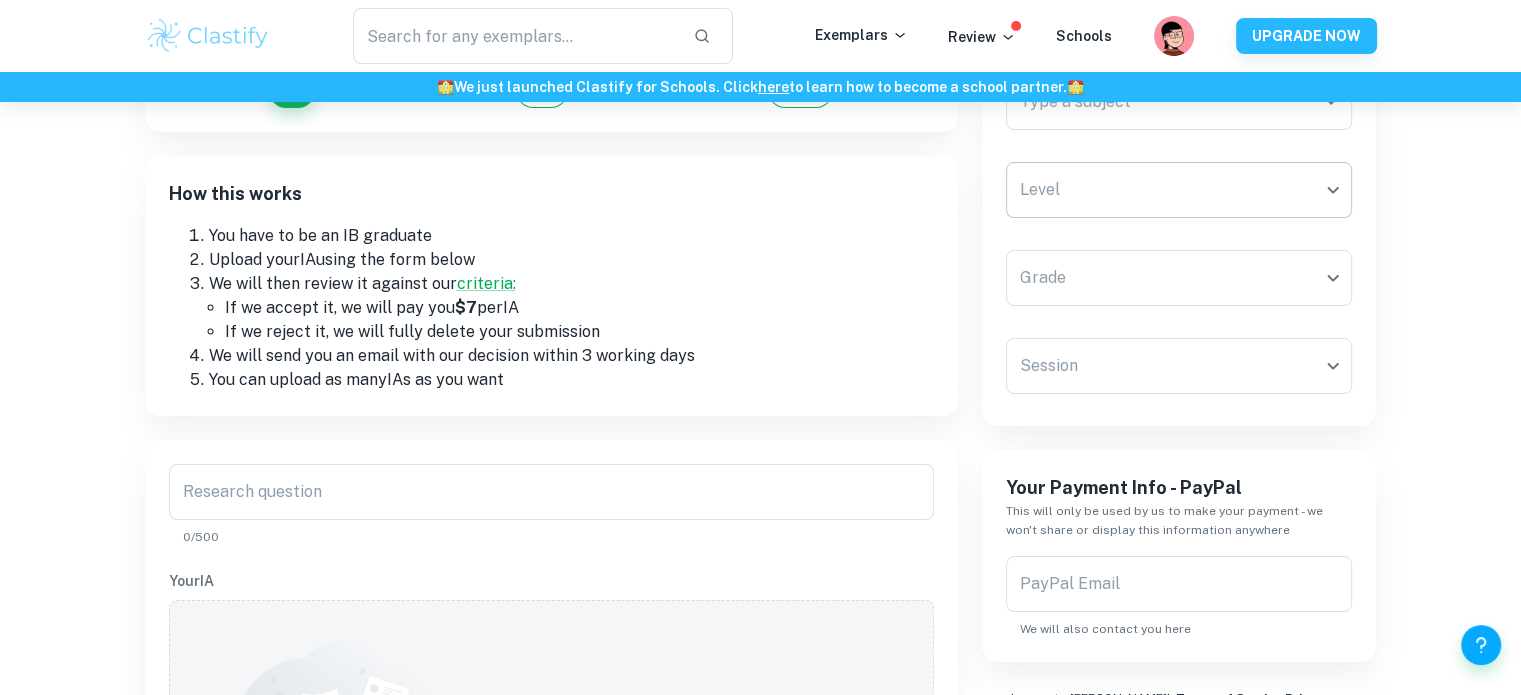 scroll, scrollTop: 0, scrollLeft: 0, axis: both 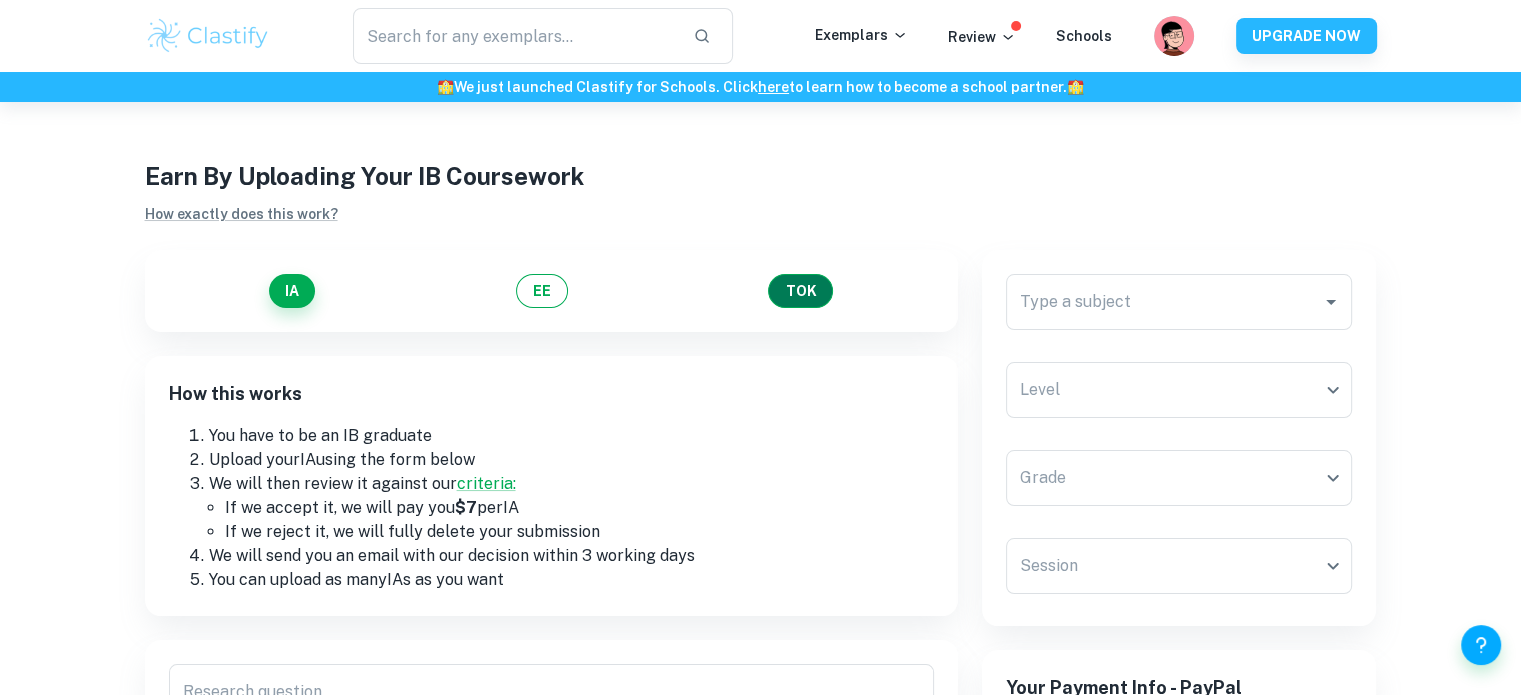 click on "TOK" at bounding box center (800, 291) 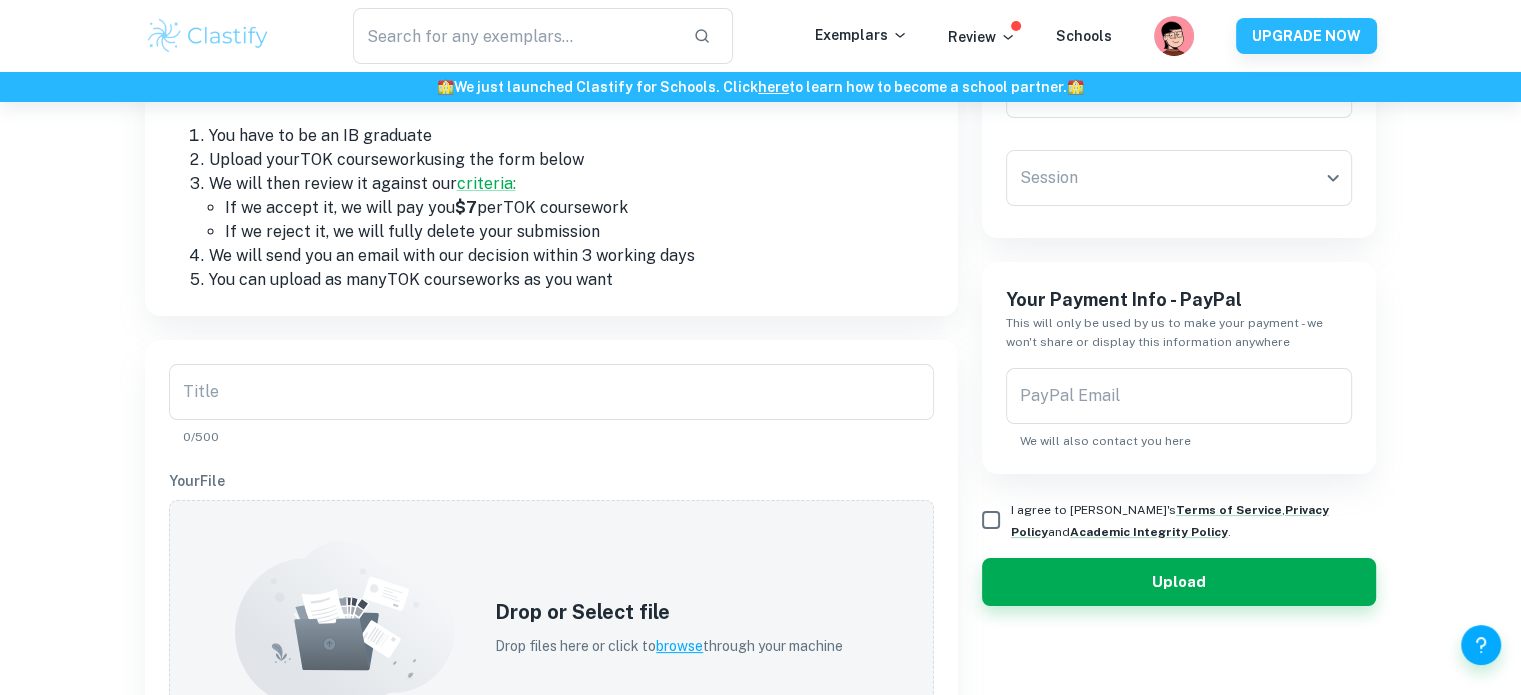 scroll, scrollTop: 400, scrollLeft: 0, axis: vertical 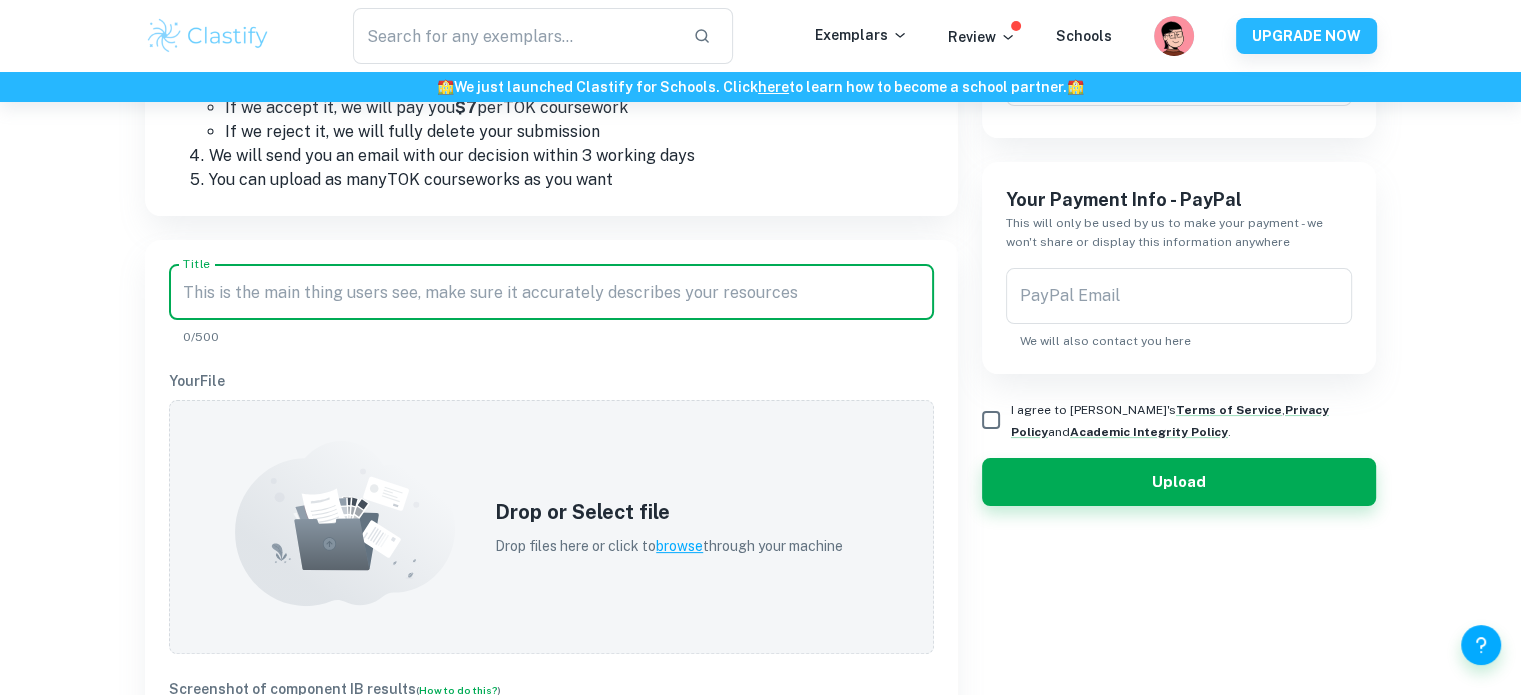 click on "Title" at bounding box center [551, 292] 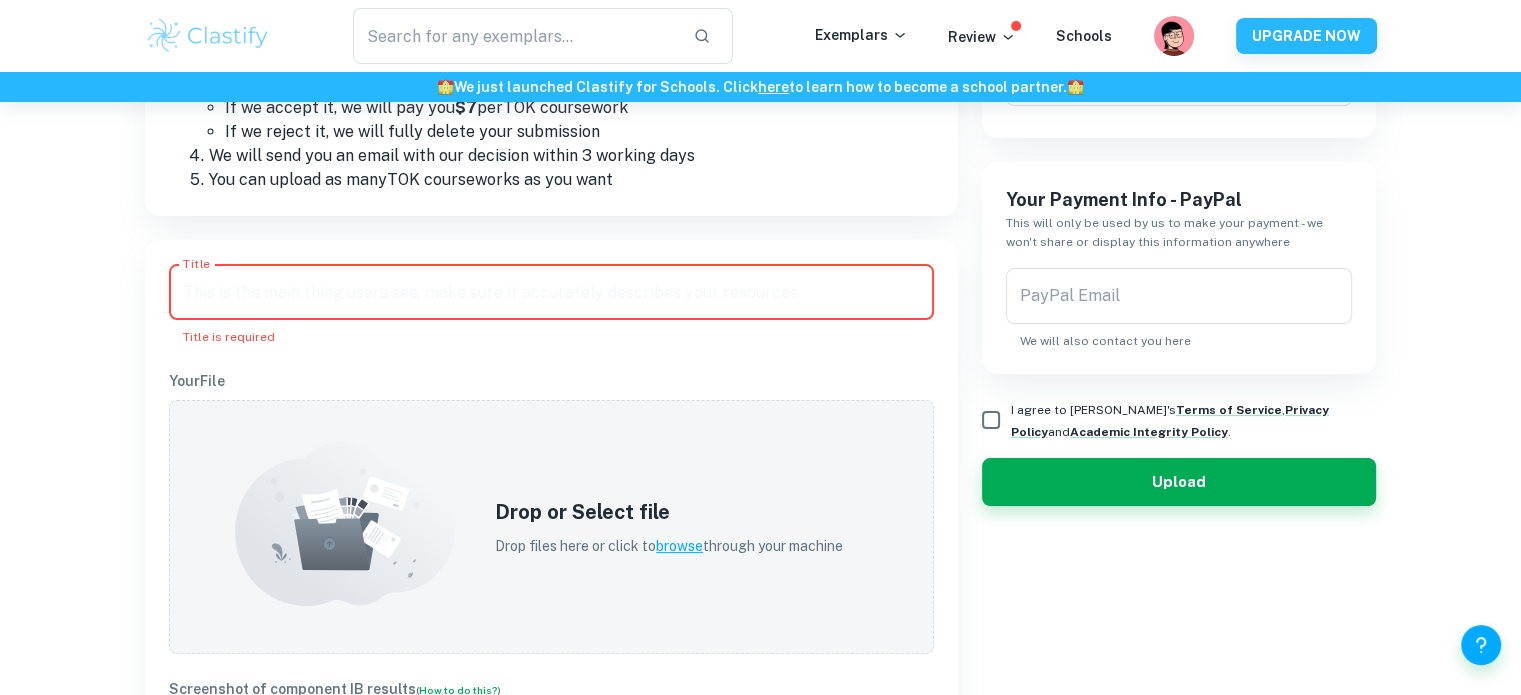paste on ". Do the ever-improving tools of an area of knowledge always result in improved knowledge? Discuss with reference to two areas of knowledge." 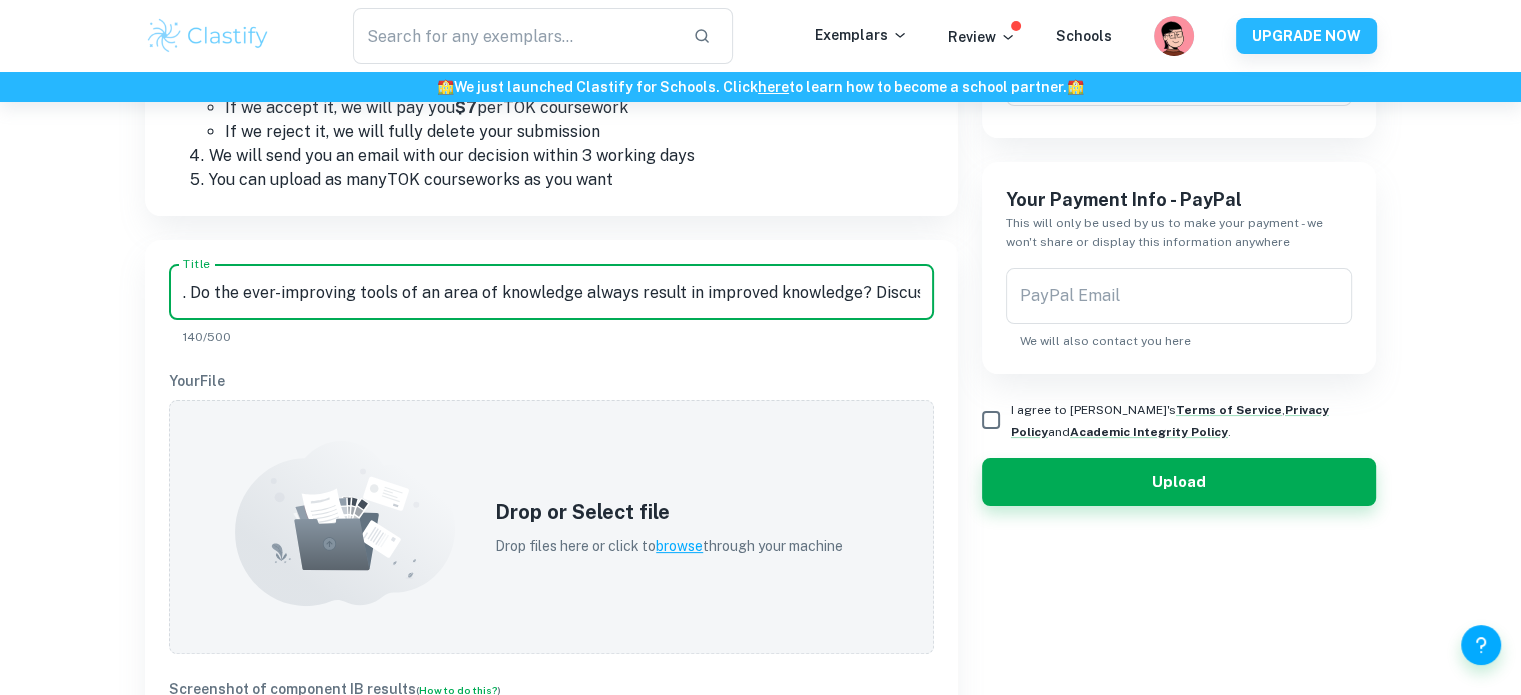 scroll, scrollTop: 0, scrollLeft: 323, axis: horizontal 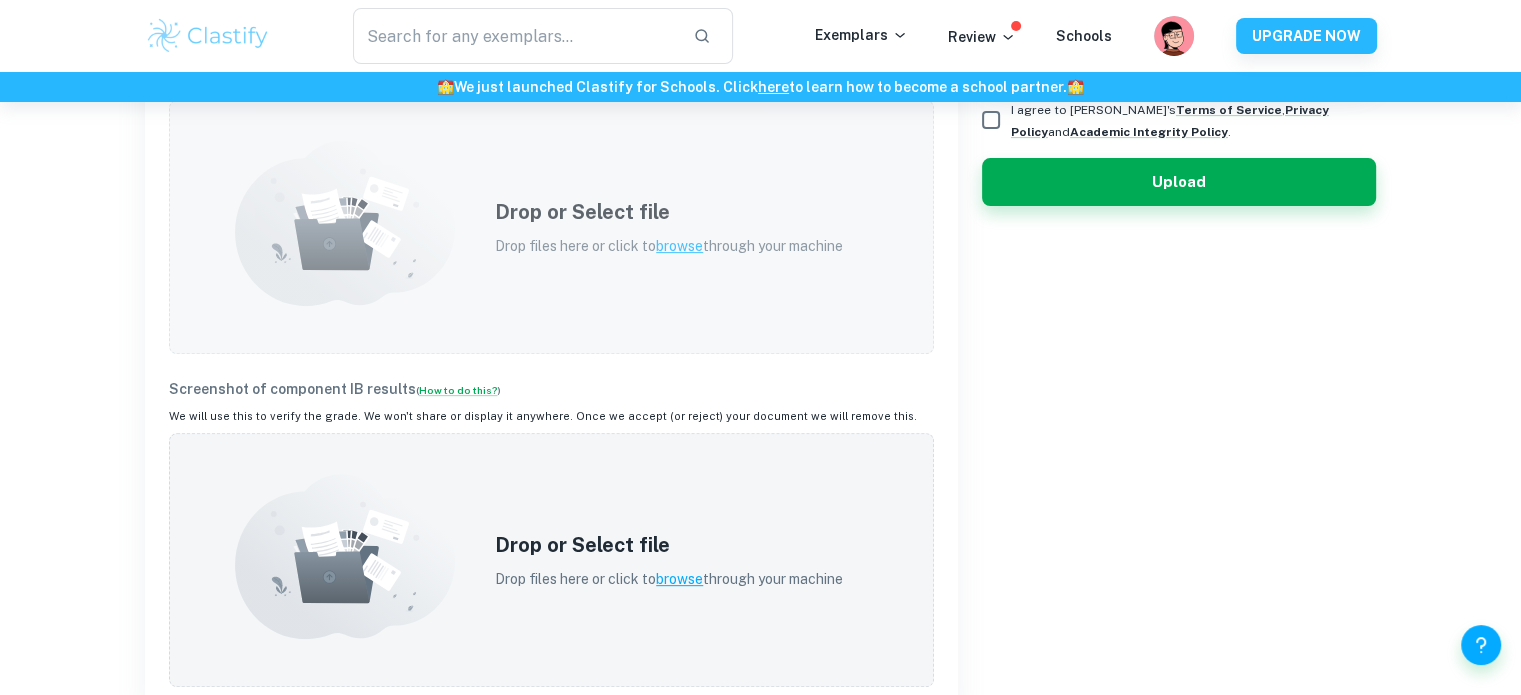type on ". Do the ever-improving tools of an area of knowledge always result in improved knowledge? Discuss with reference to two areas of knowledge." 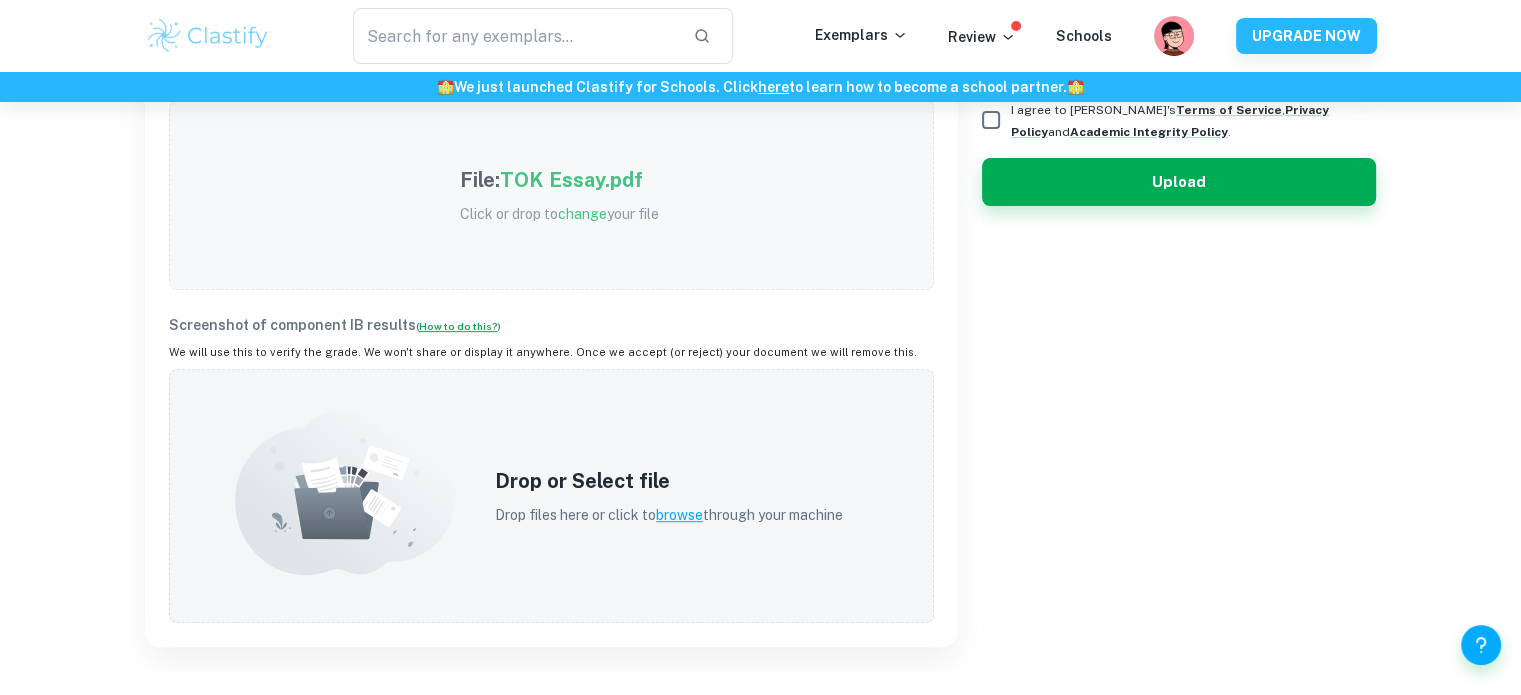 click on "How to do this?" at bounding box center [458, 326] 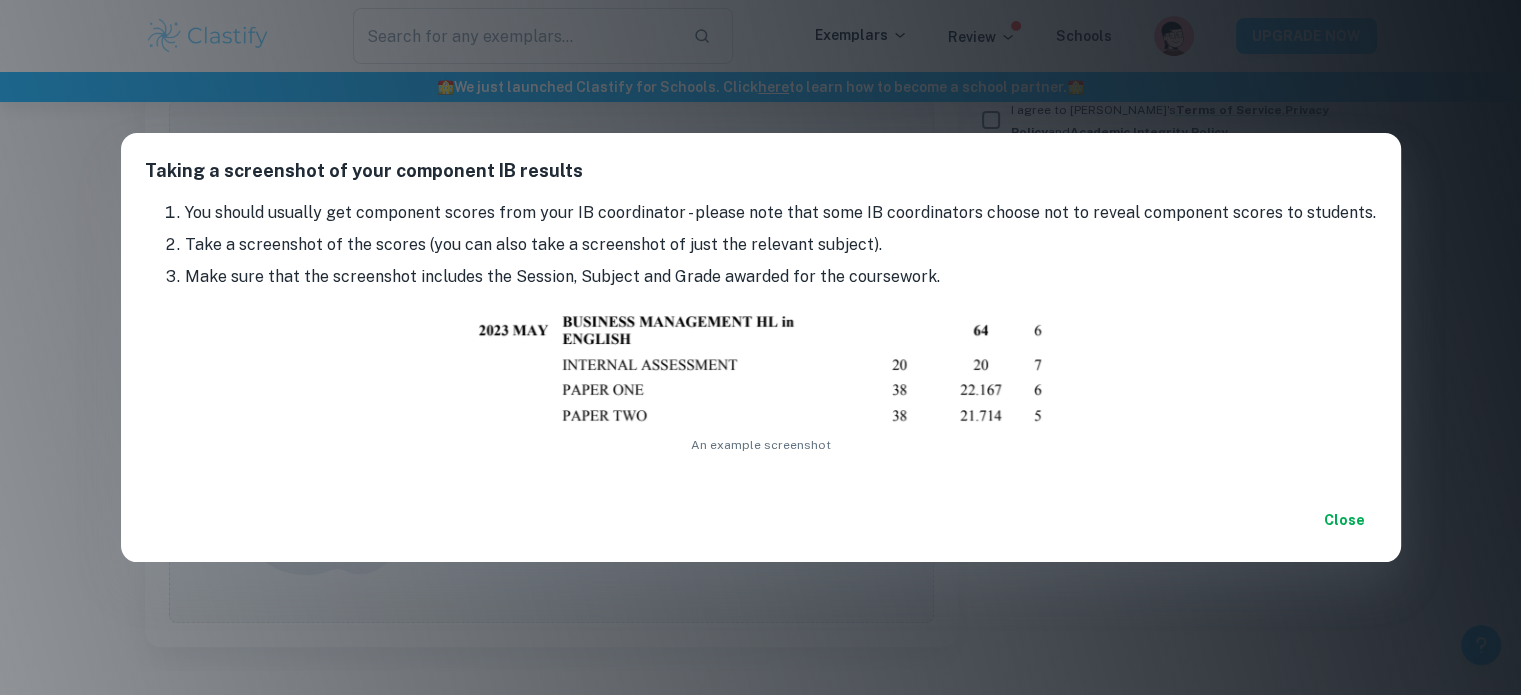 click on "Close" at bounding box center [1345, 520] 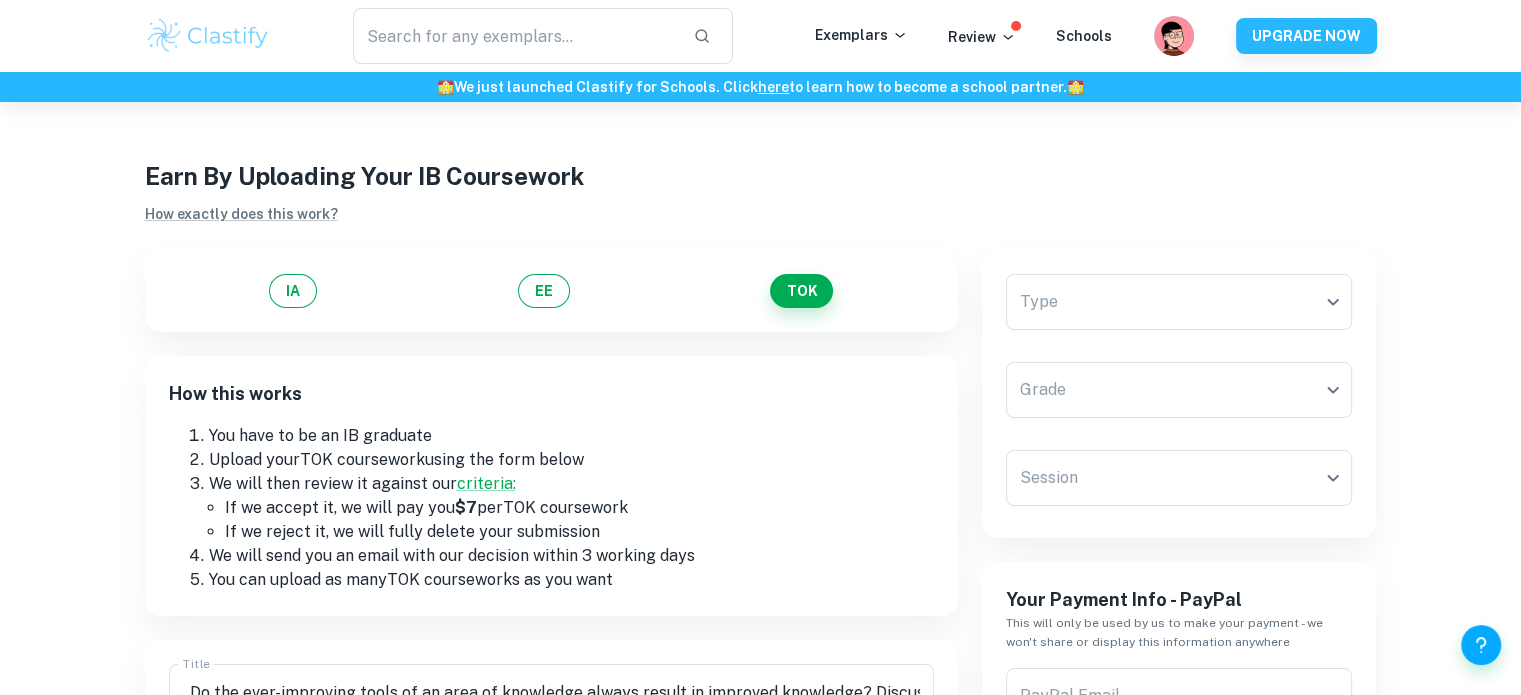 scroll, scrollTop: 700, scrollLeft: 0, axis: vertical 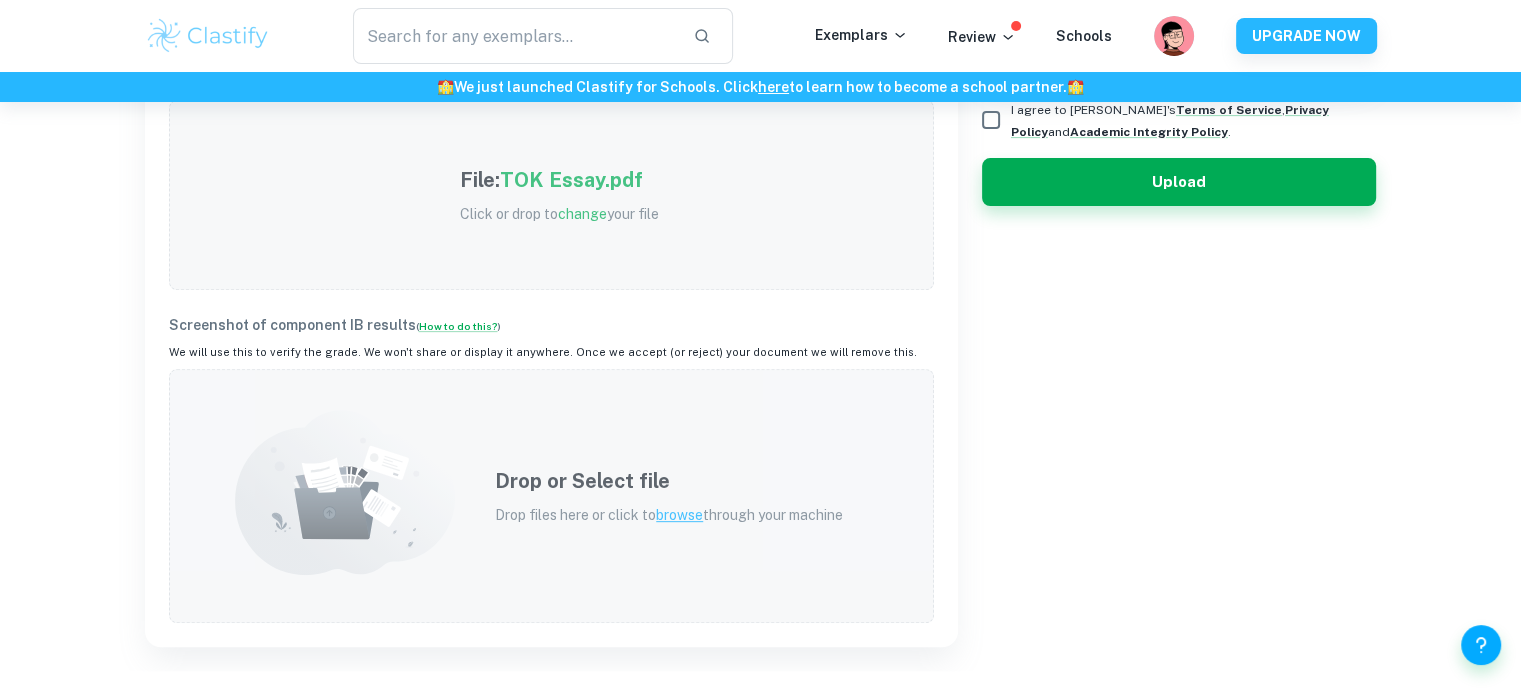 click on "Drop or Select file Drop files here or click to  browse  through your machine" at bounding box center [669, 496] 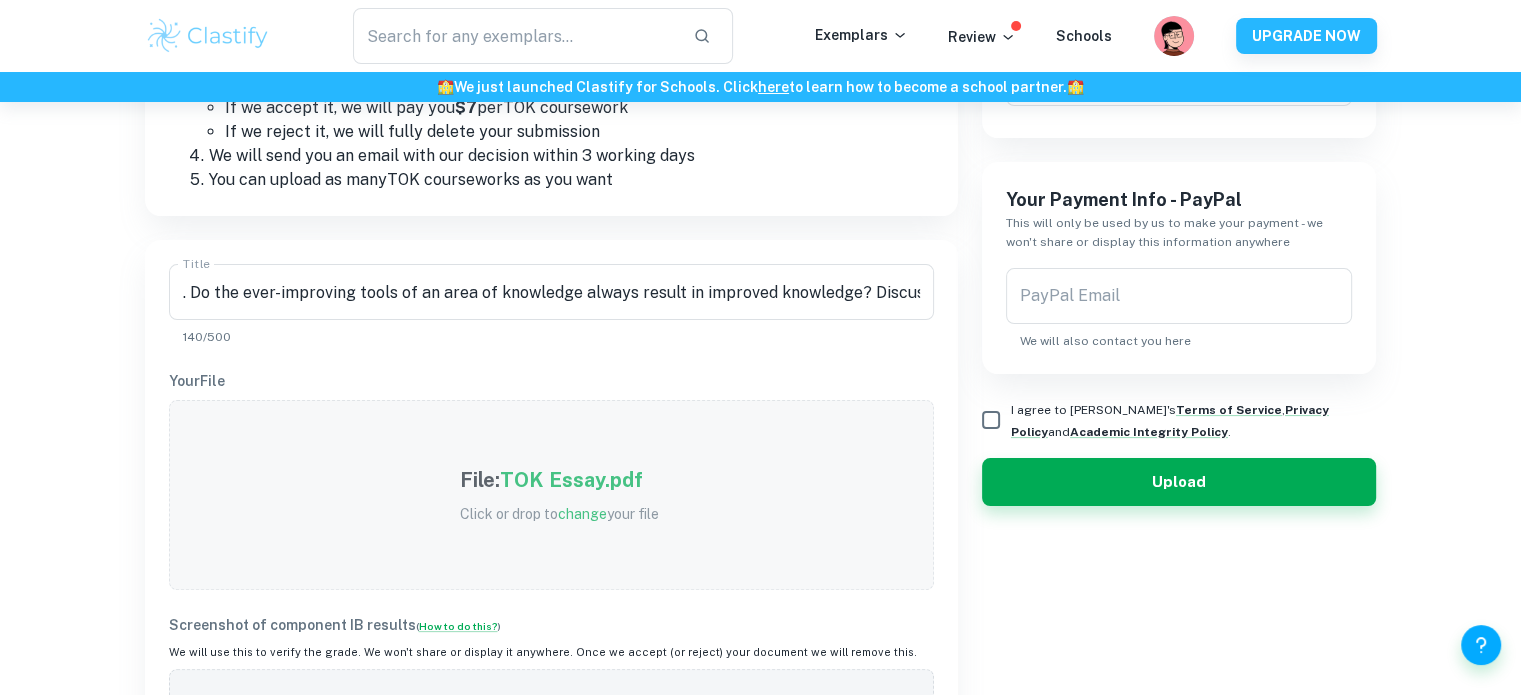 scroll, scrollTop: 0, scrollLeft: 0, axis: both 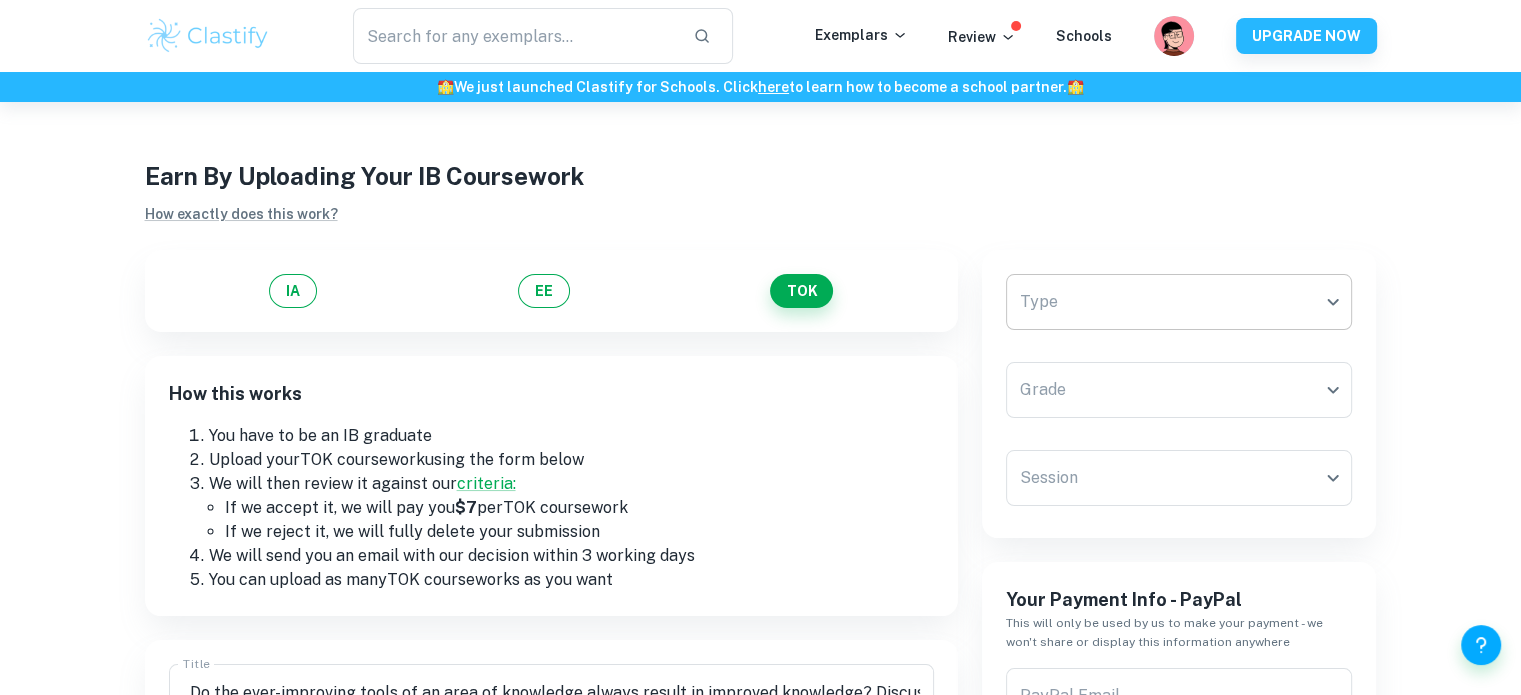 click on "We value your privacy We use cookies to enhance your browsing experience, serve personalised ads or content, and analyse our traffic. By clicking "Accept All", you consent to our use of cookies.   Cookie Policy Customise   Reject All   Accept All   Customise Consent Preferences   We use cookies to help you navigate efficiently and perform certain functions. You will find detailed information about all cookies under each consent category below. The cookies that are categorised as "Necessary" are stored on your browser as they are essential for enabling the basic functionalities of the site. ...  Show more For more information on how Google's third-party cookies operate and handle your data, see:   Google Privacy Policy Necessary Always Active Necessary cookies are required to enable the basic features of this site, such as providing secure log-in or adjusting your consent preferences. These cookies do not store any personally identifiable data. Functional Analytics Performance Advertisement Uncategorised" at bounding box center (760, 449) 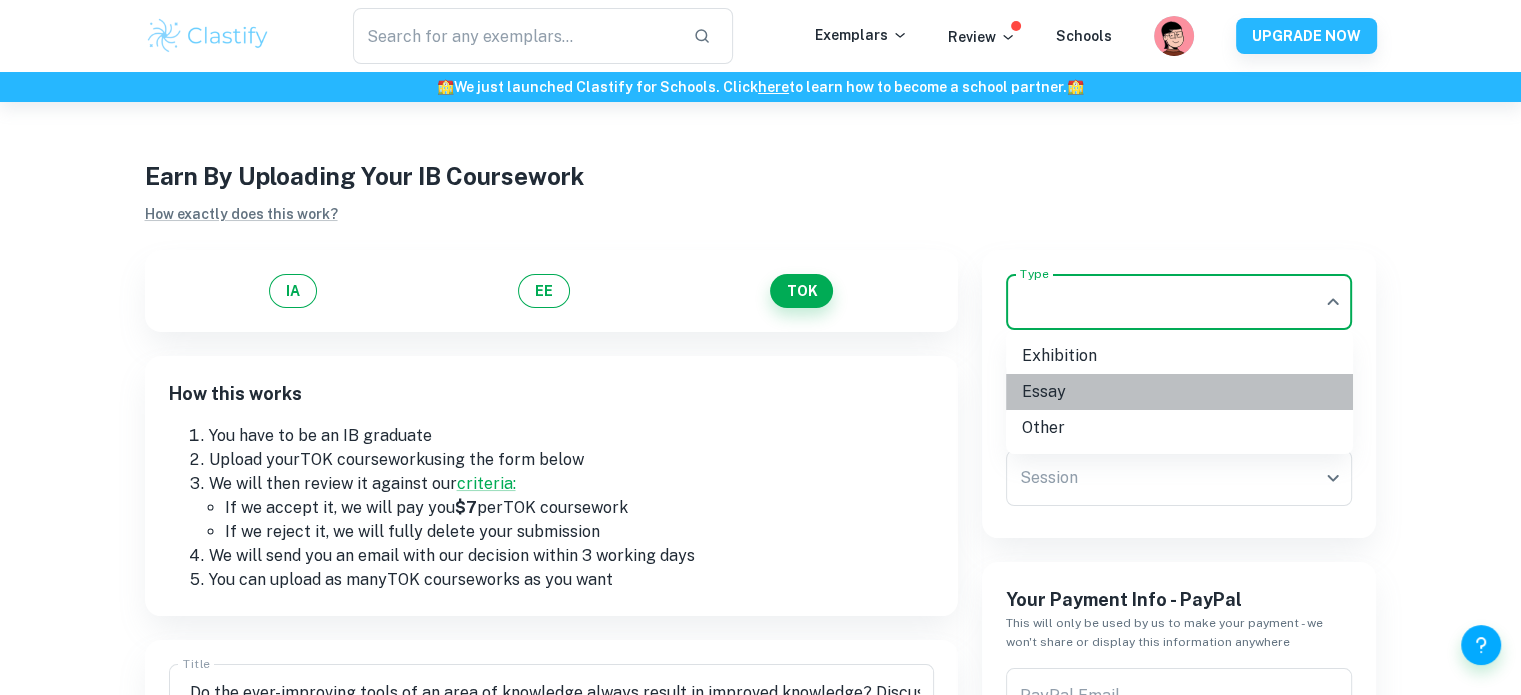 click on "Essay" at bounding box center (1179, 392) 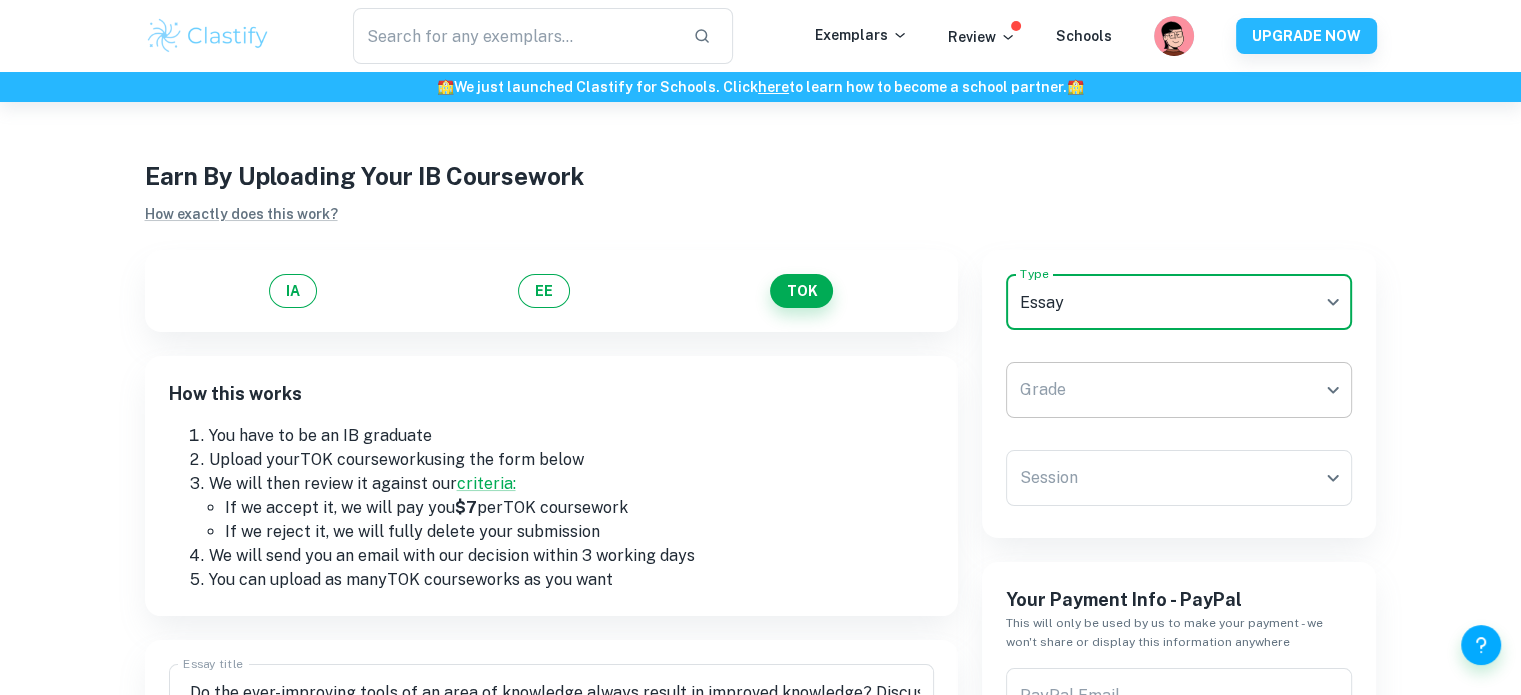 click on "We value your privacy We use cookies to enhance your browsing experience, serve personalised ads or content, and analyse our traffic. By clicking "Accept All", you consent to our use of cookies.   Cookie Policy Customise   Reject All   Accept All   Customise Consent Preferences   We use cookies to help you navigate efficiently and perform certain functions. You will find detailed information about all cookies under each consent category below. The cookies that are categorised as "Necessary" are stored on your browser as they are essential for enabling the basic functionalities of the site. ...  Show more For more information on how Google's third-party cookies operate and handle your data, see:   Google Privacy Policy Necessary Always Active Necessary cookies are required to enable the basic features of this site, such as providing secure log-in or adjusting your consent preferences. These cookies do not store any personally identifiable data. Functional Analytics Performance Advertisement Uncategorised" at bounding box center [760, 449] 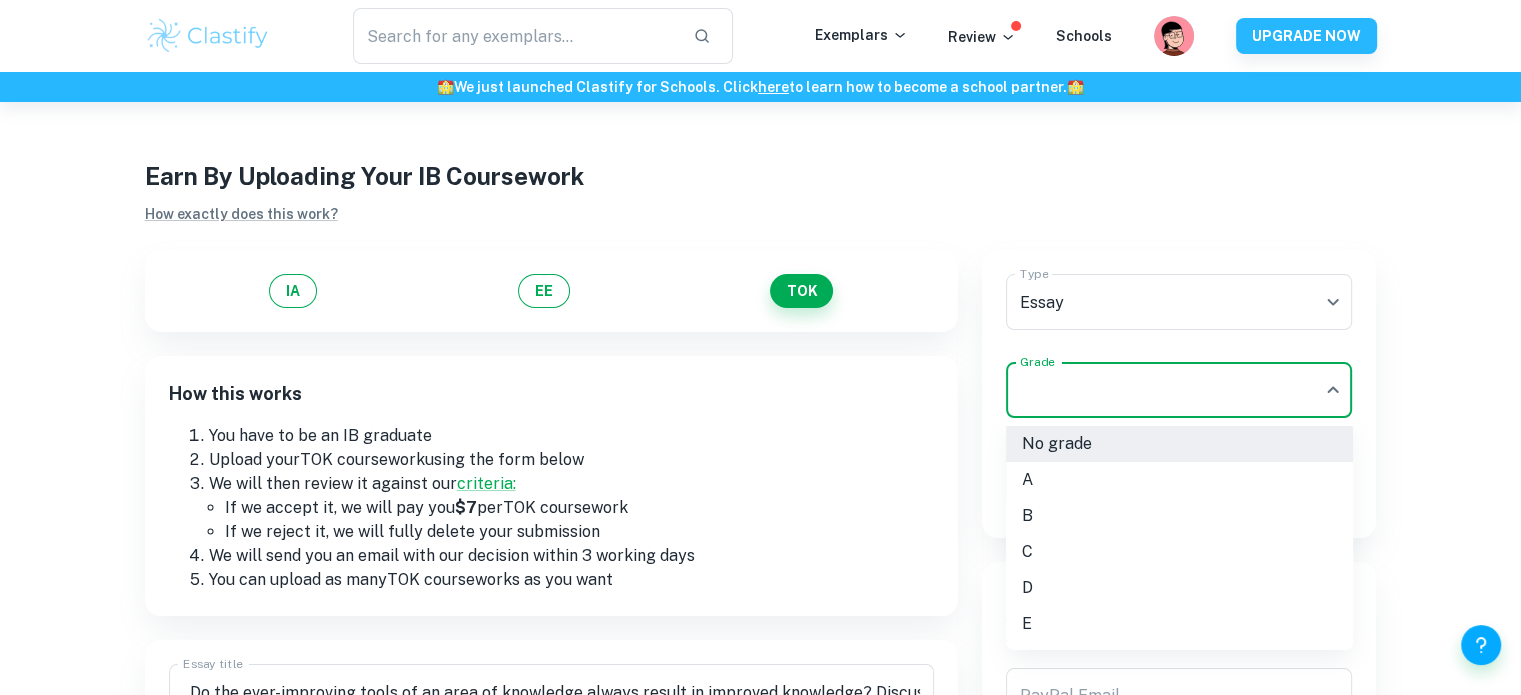 click on "B" at bounding box center (1179, 516) 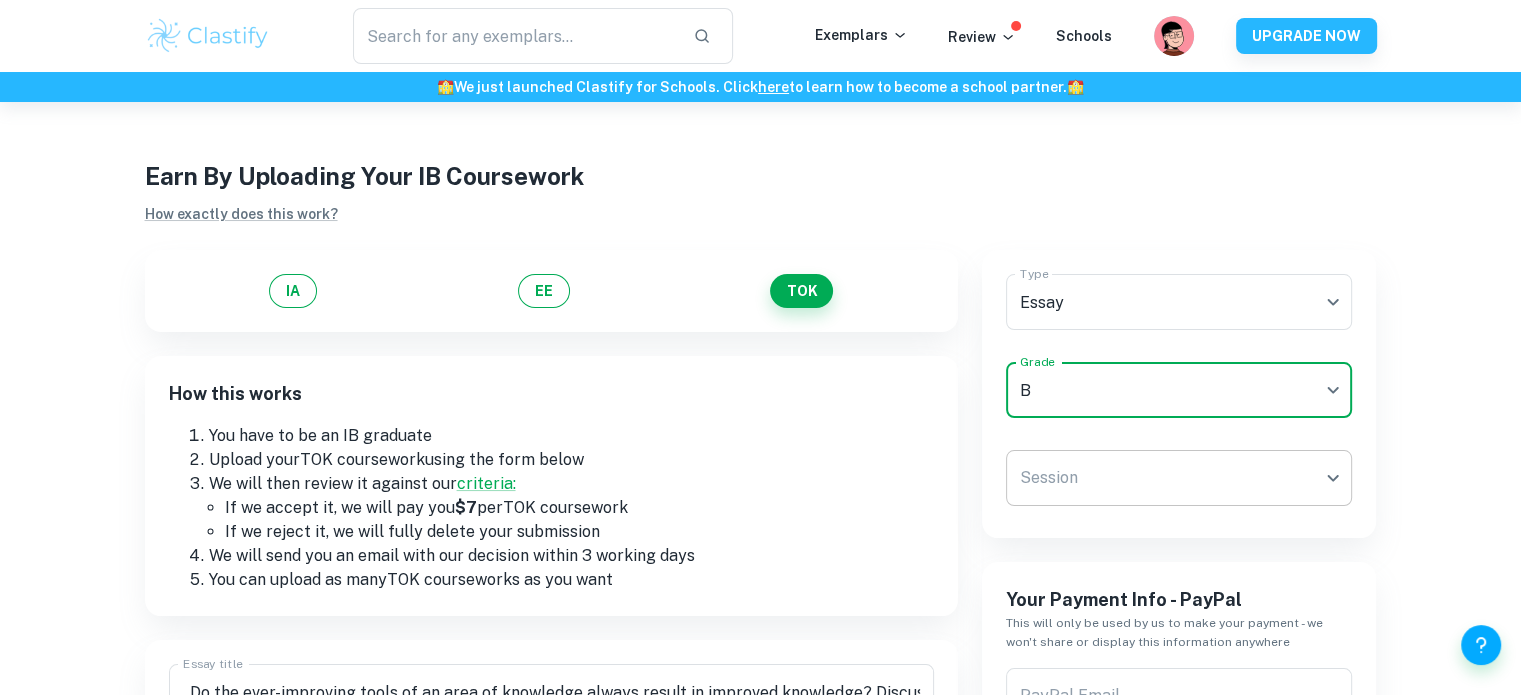 click on "We value your privacy We use cookies to enhance your browsing experience, serve personalised ads or content, and analyse our traffic. By clicking "Accept All", you consent to our use of cookies.   Cookie Policy Customise   Reject All   Accept All   Customise Consent Preferences   We use cookies to help you navigate efficiently and perform certain functions. You will find detailed information about all cookies under each consent category below. The cookies that are categorised as "Necessary" are stored on your browser as they are essential for enabling the basic functionalities of the site. ...  Show more For more information on how Google's third-party cookies operate and handle your data, see:   Google Privacy Policy Necessary Always Active Necessary cookies are required to enable the basic features of this site, such as providing secure log-in or adjusting your consent preferences. These cookies do not store any personally identifiable data. Functional Analytics Performance Advertisement Uncategorised" at bounding box center [760, 449] 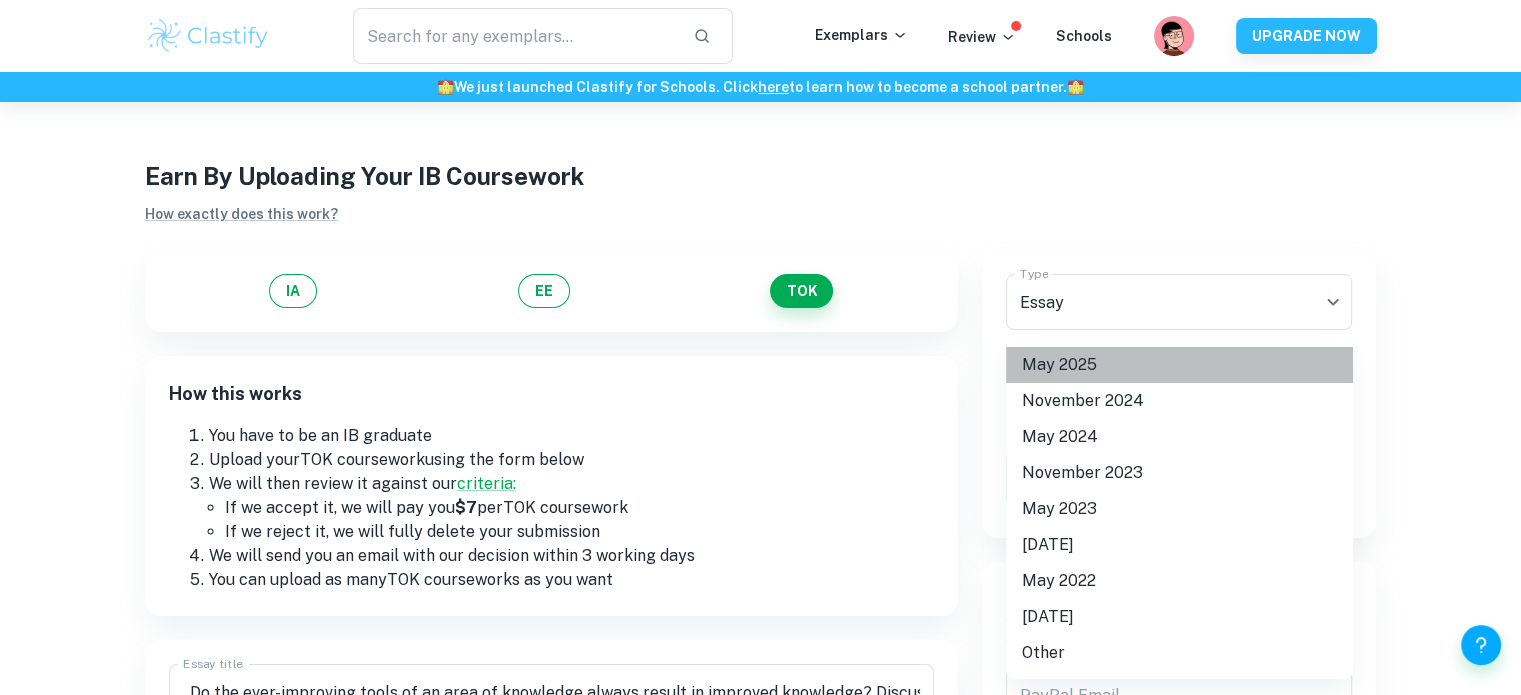 click on "May 2025" at bounding box center [1179, 365] 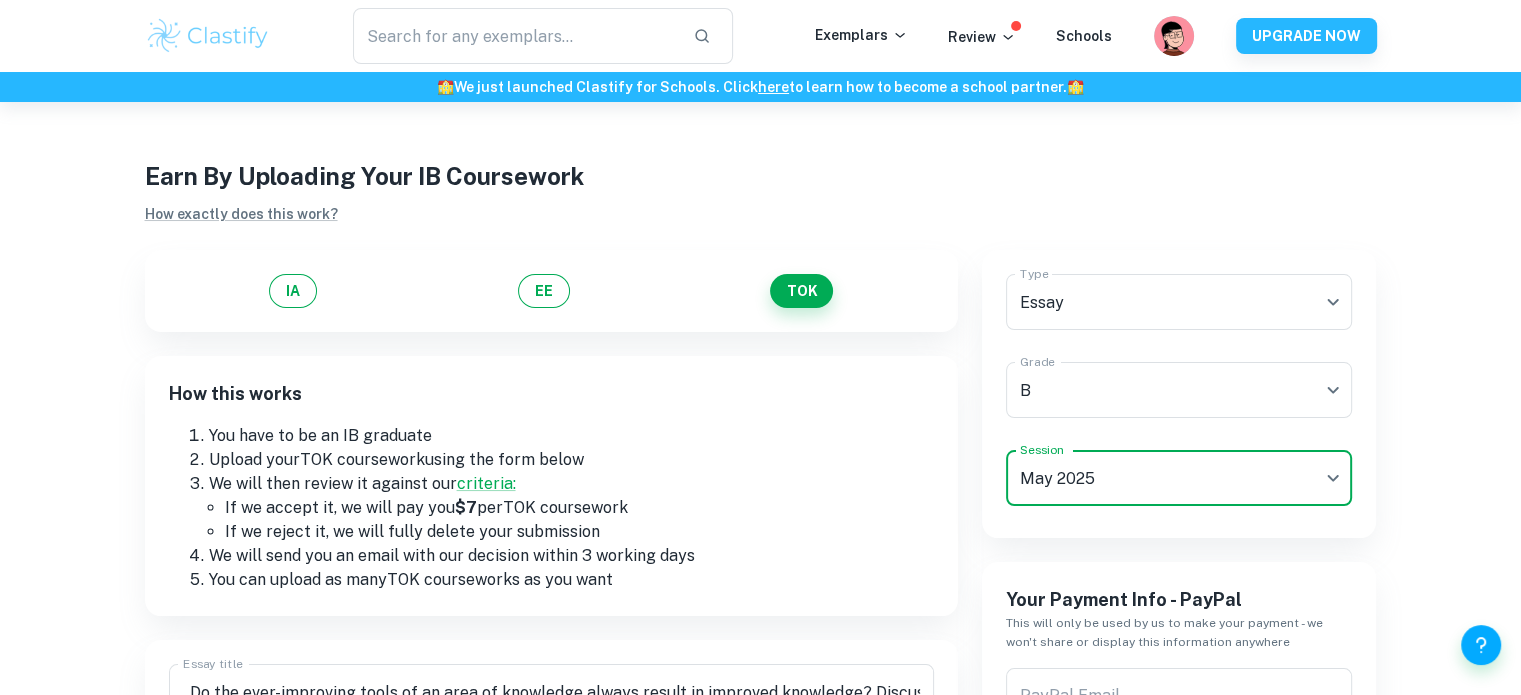scroll, scrollTop: 200, scrollLeft: 0, axis: vertical 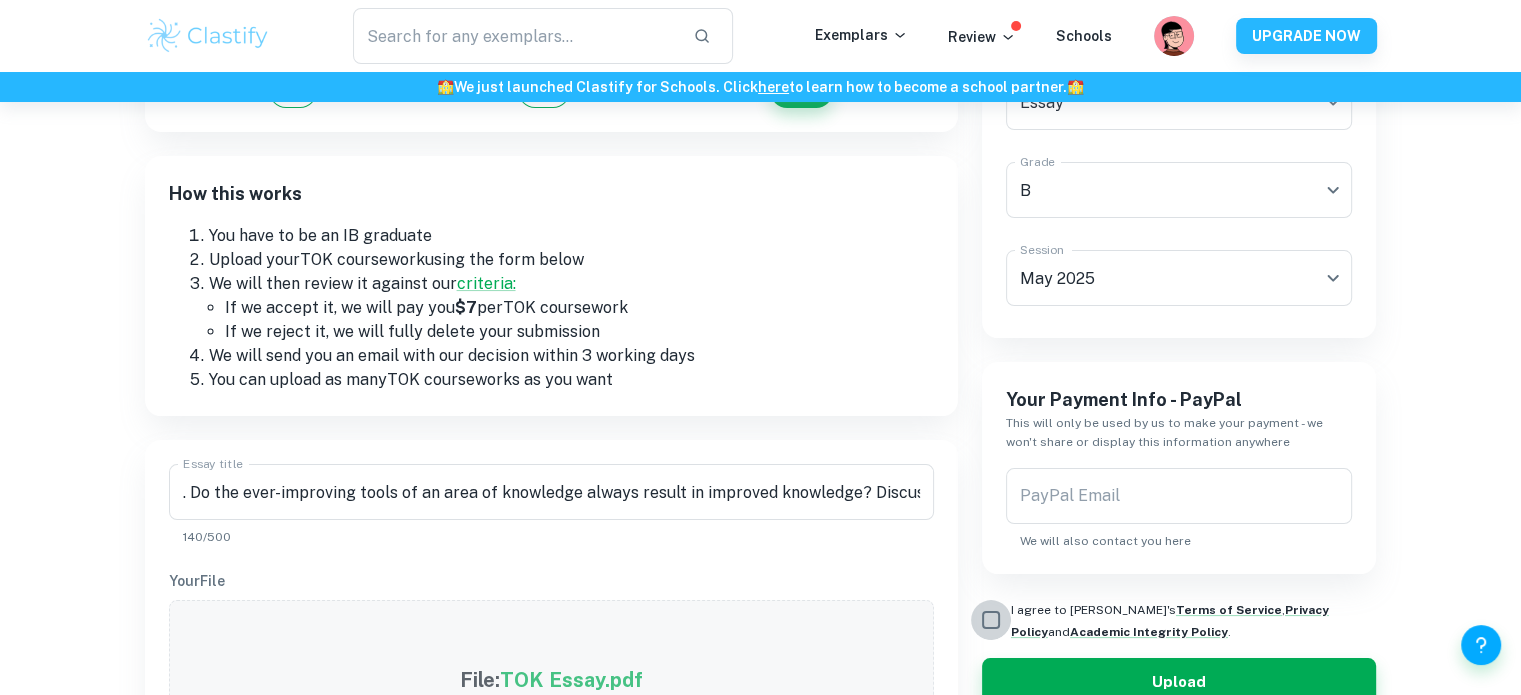 click on "I agree to [PERSON_NAME]'s  Terms of Service ,  Privacy Policy  and  Academic Integrity Policy ." at bounding box center (991, 620) 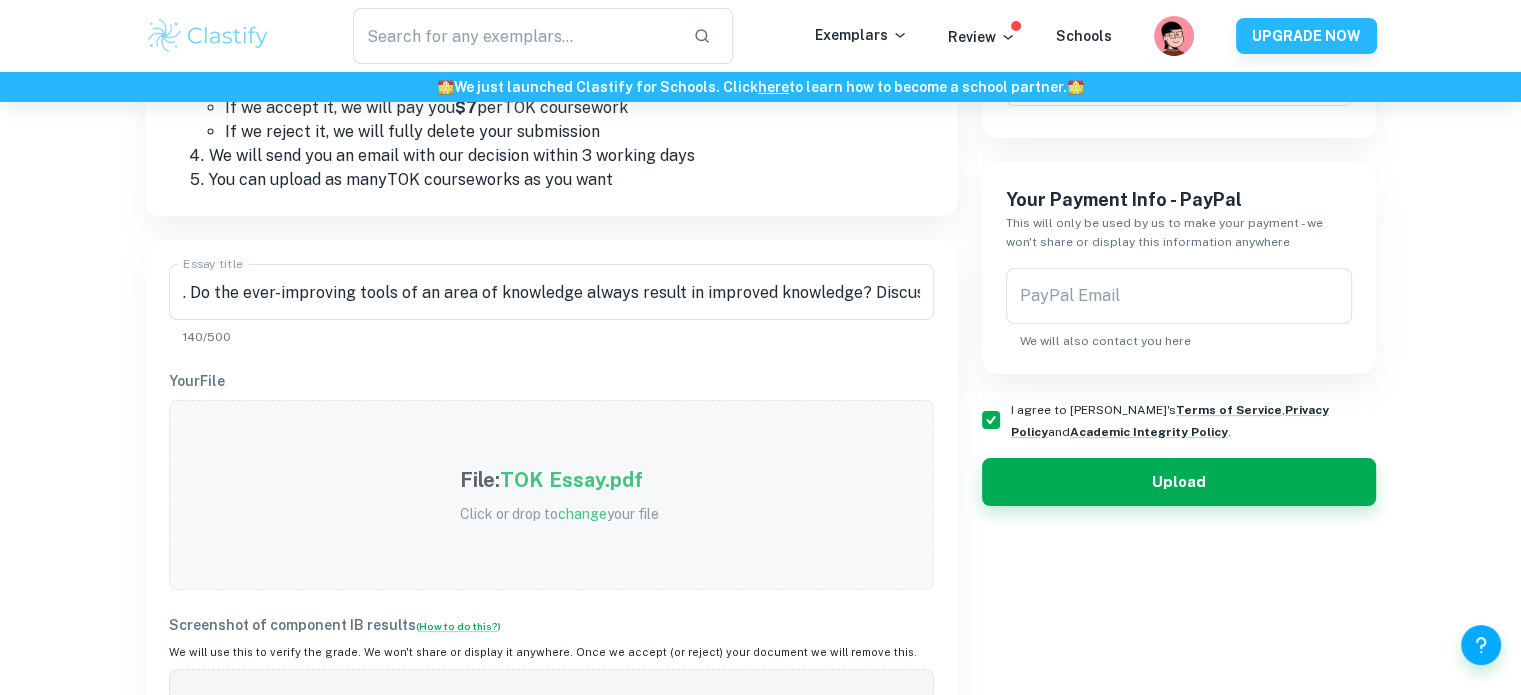 scroll, scrollTop: 0, scrollLeft: 0, axis: both 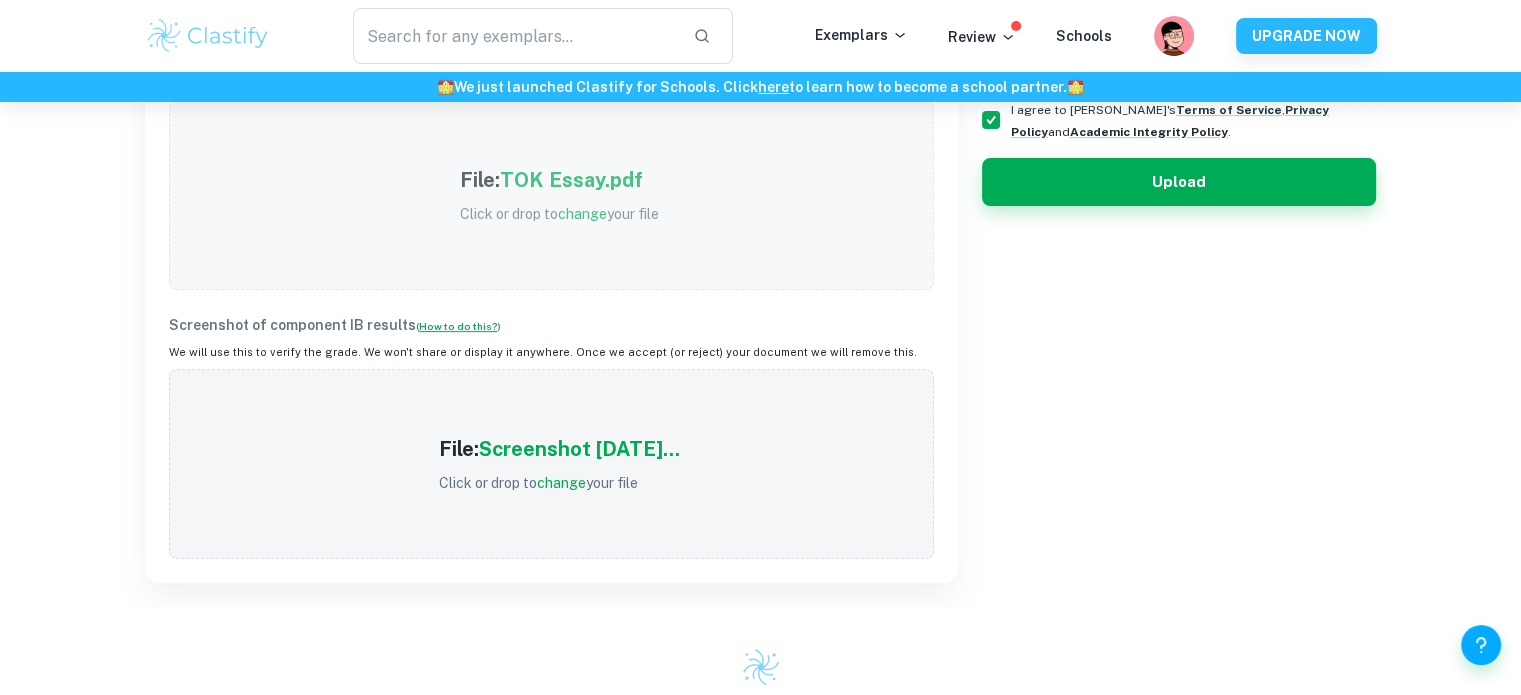 click on "How to do this?" at bounding box center [458, 326] 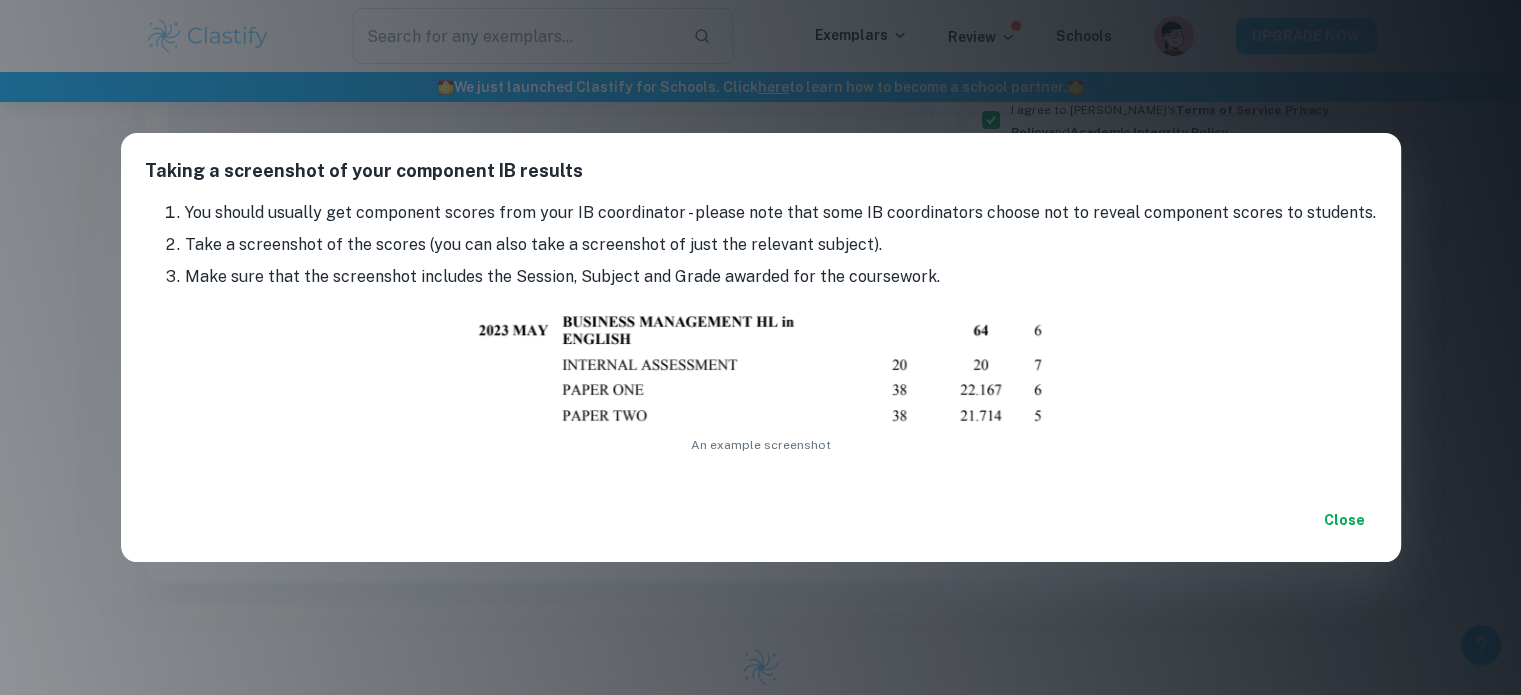 click on "Close" at bounding box center [1345, 520] 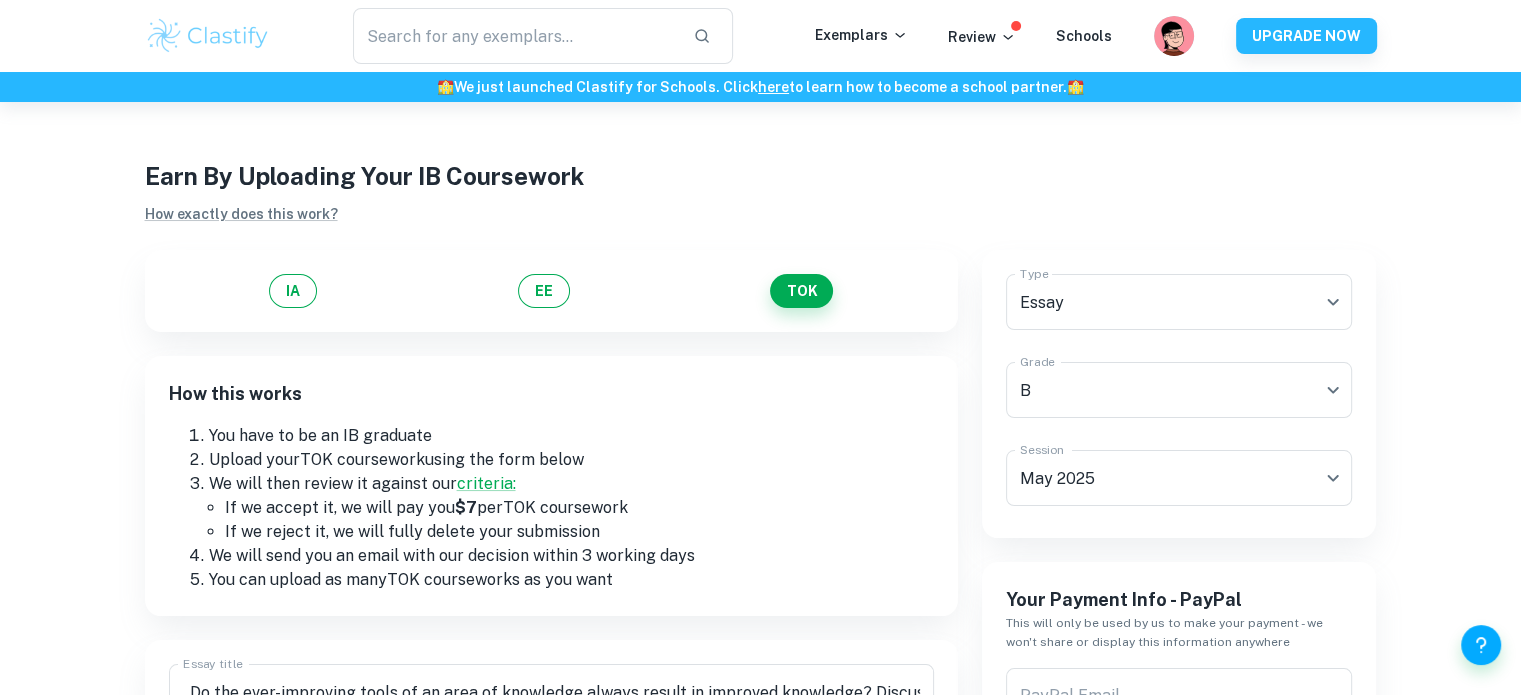 scroll, scrollTop: 200, scrollLeft: 0, axis: vertical 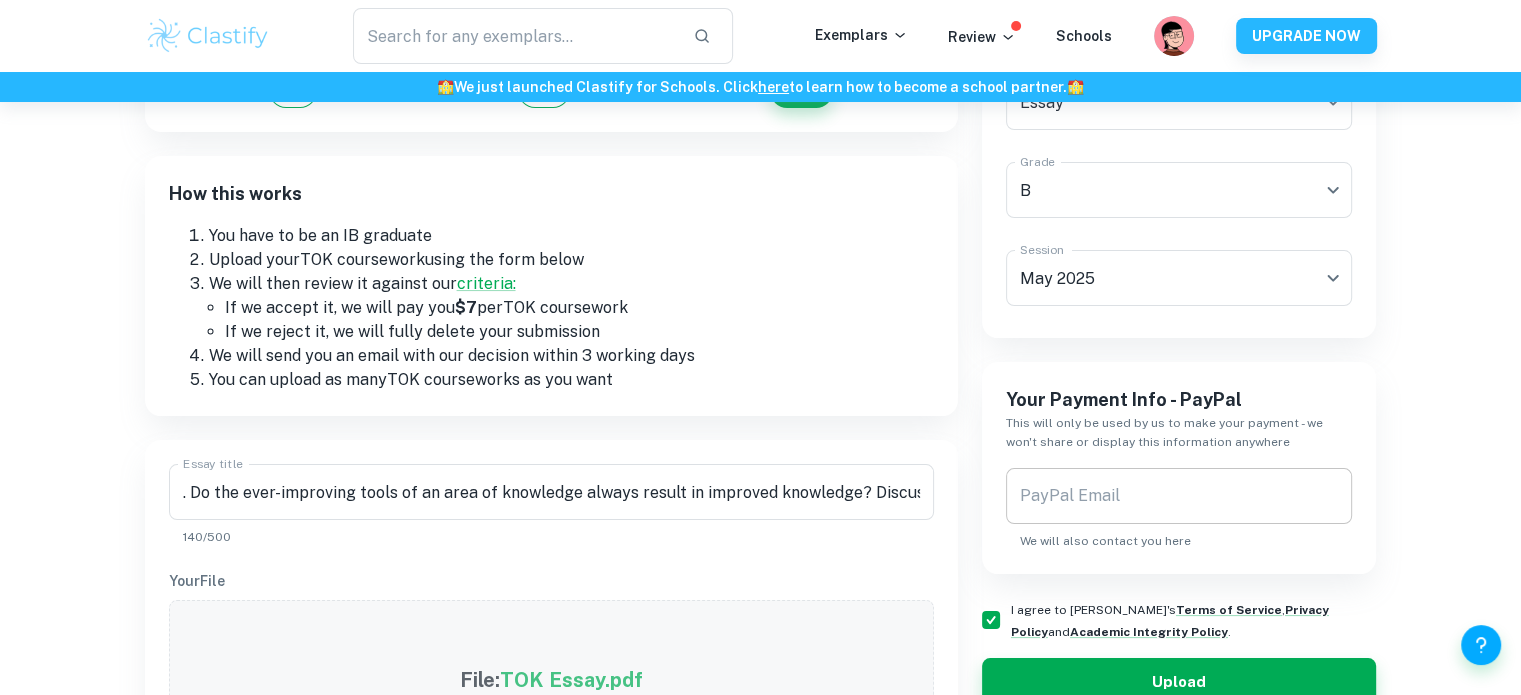click at bounding box center (1324, 496) 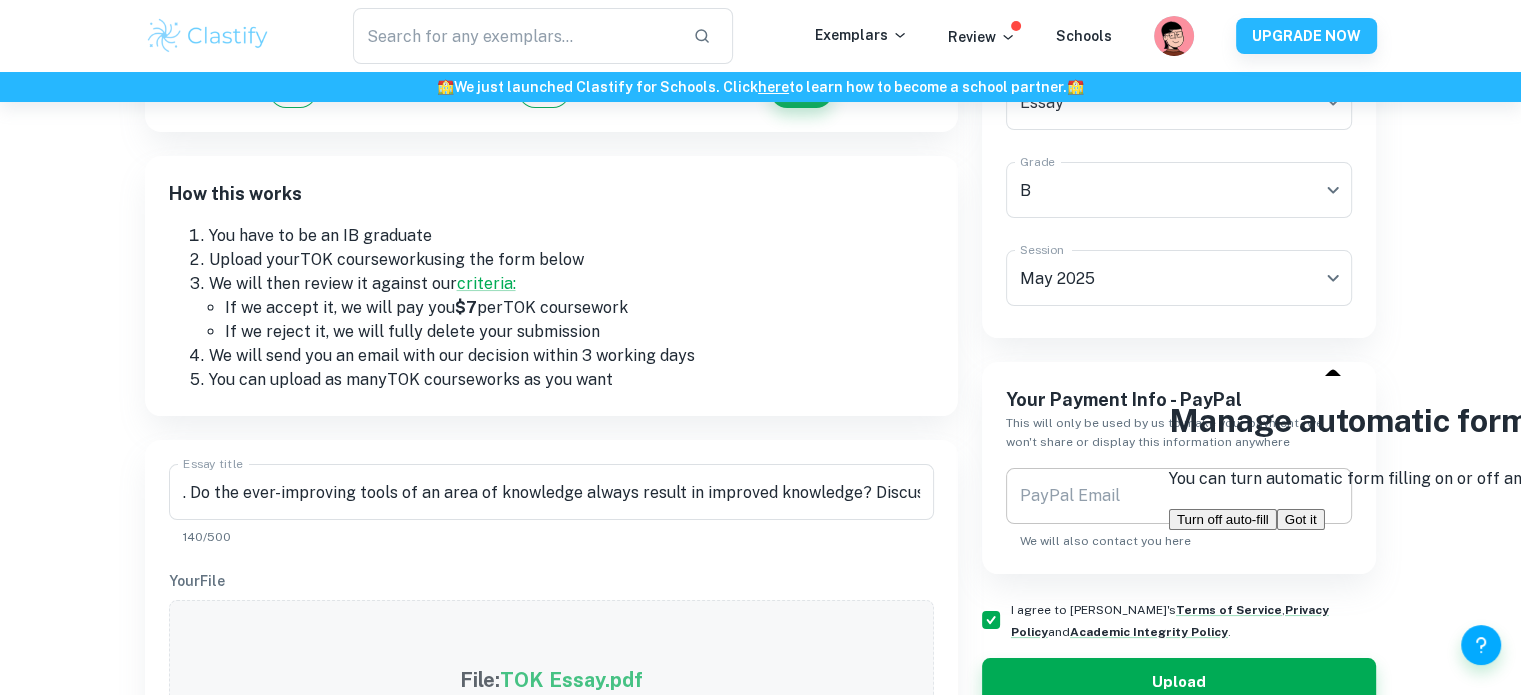 click 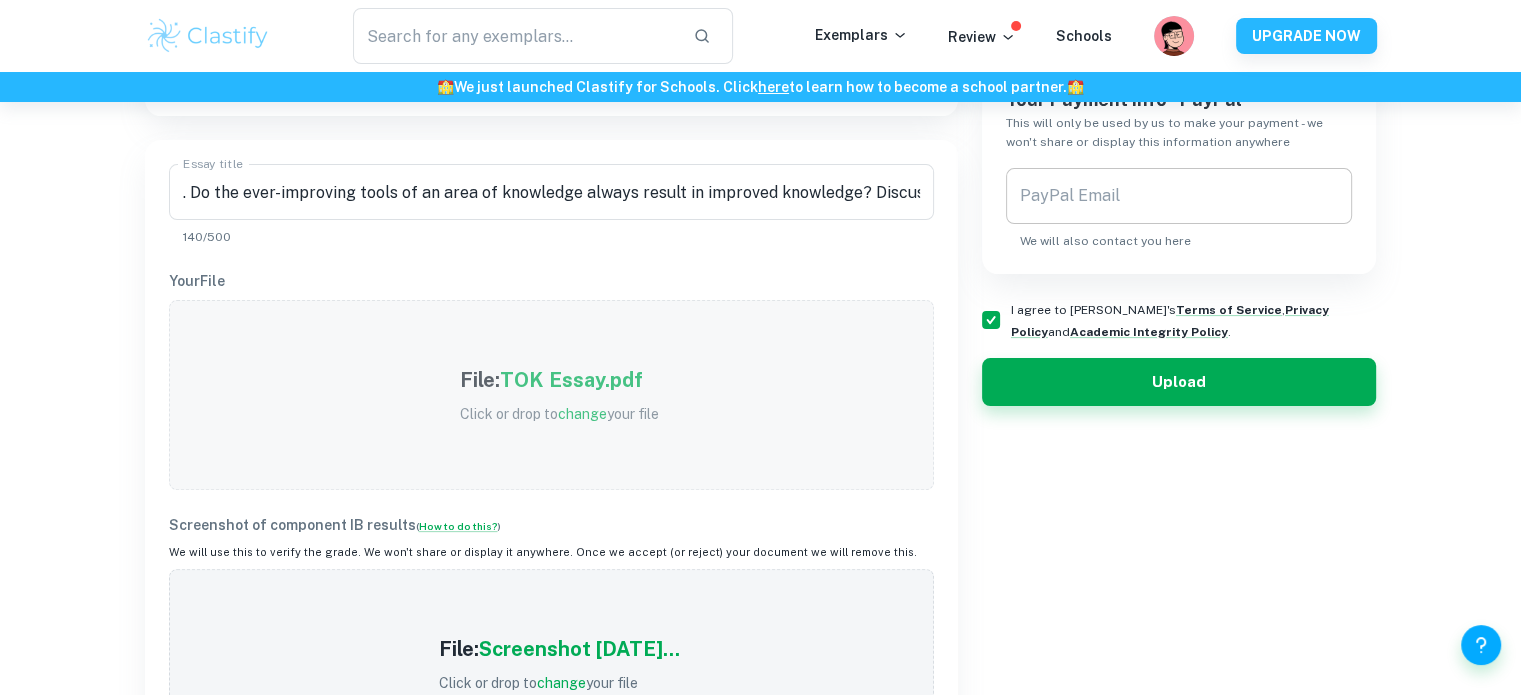 scroll, scrollTop: 700, scrollLeft: 0, axis: vertical 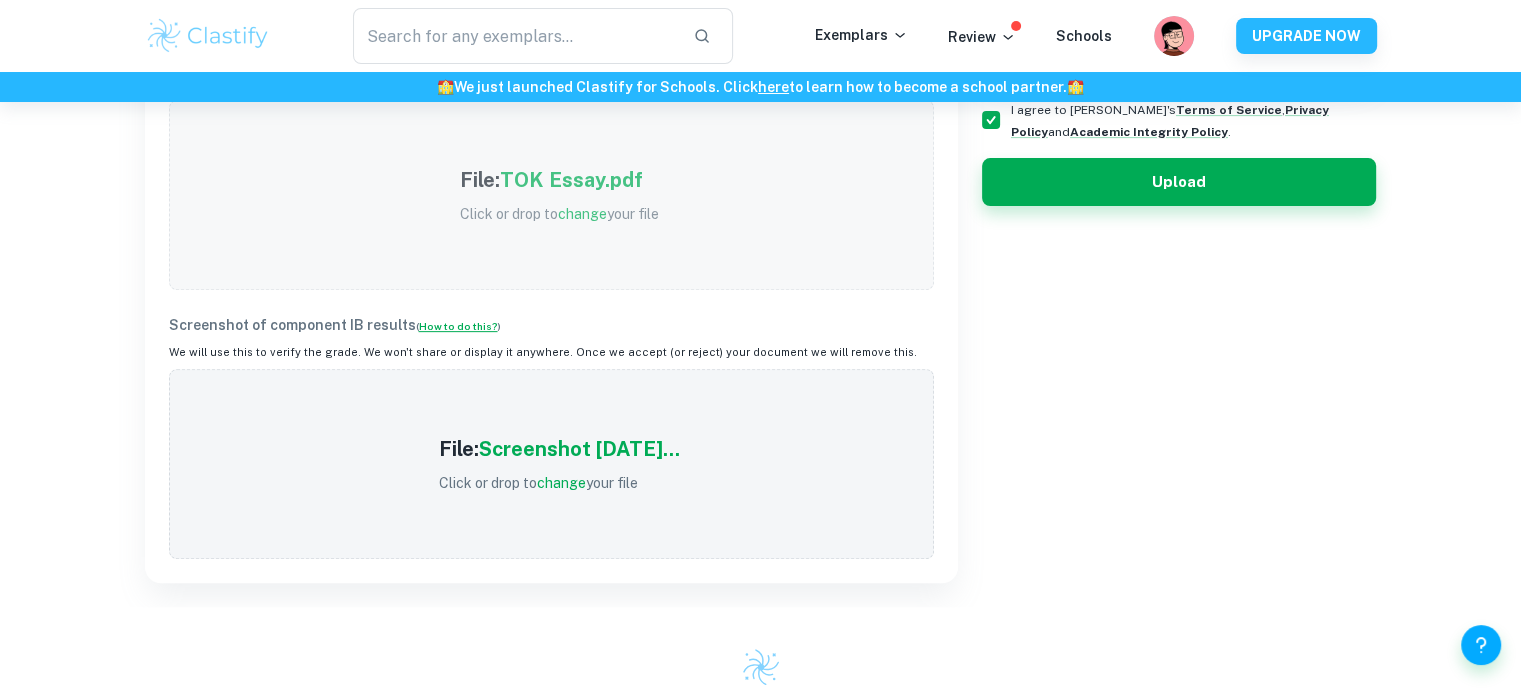 click on "How to do this?" at bounding box center [458, 326] 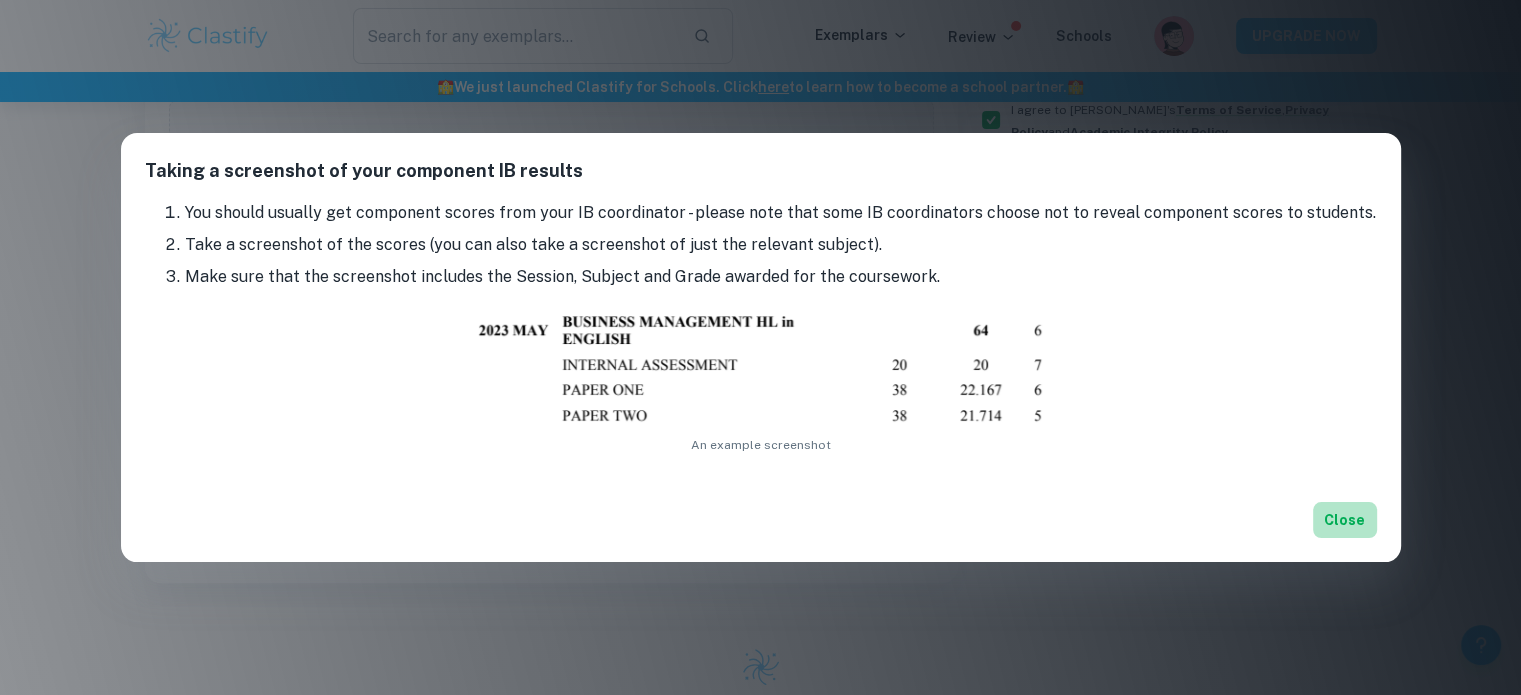 click on "Close" at bounding box center [1345, 520] 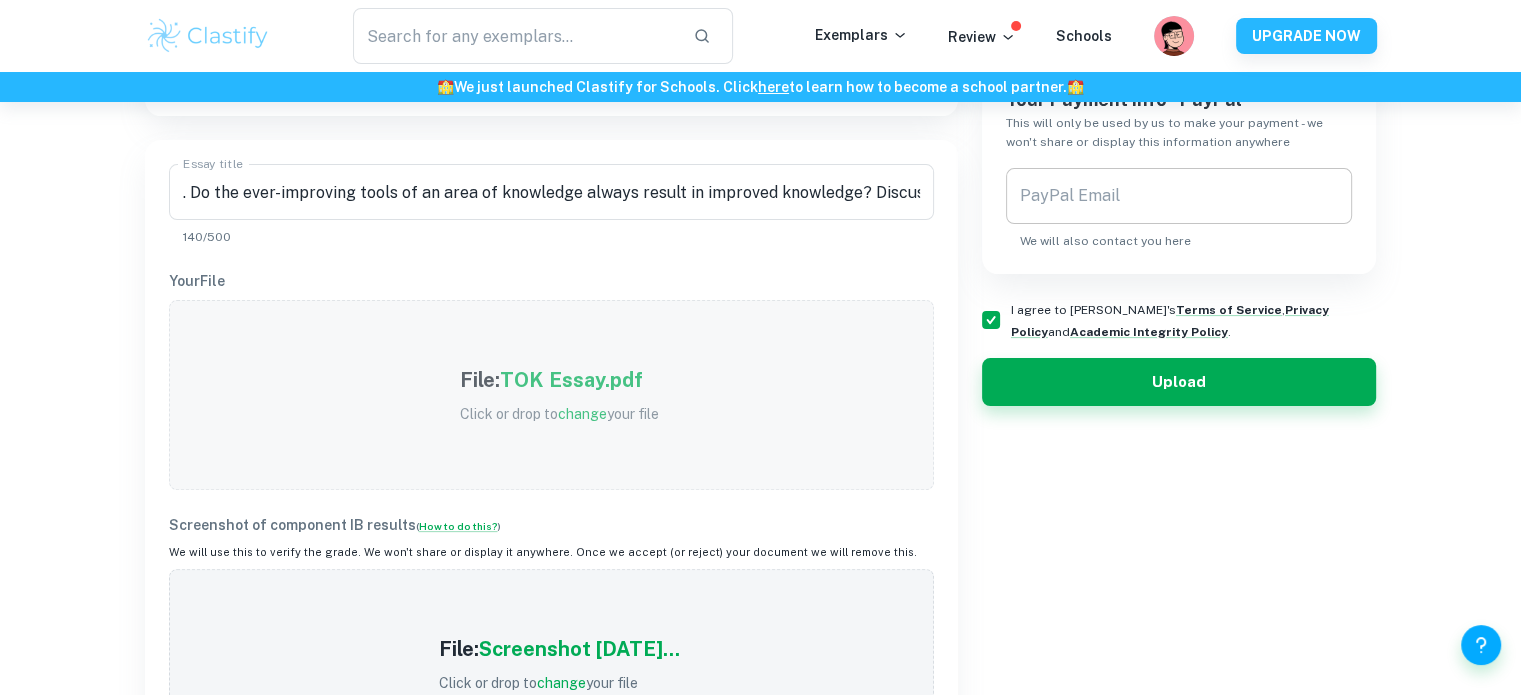 scroll, scrollTop: 0, scrollLeft: 0, axis: both 